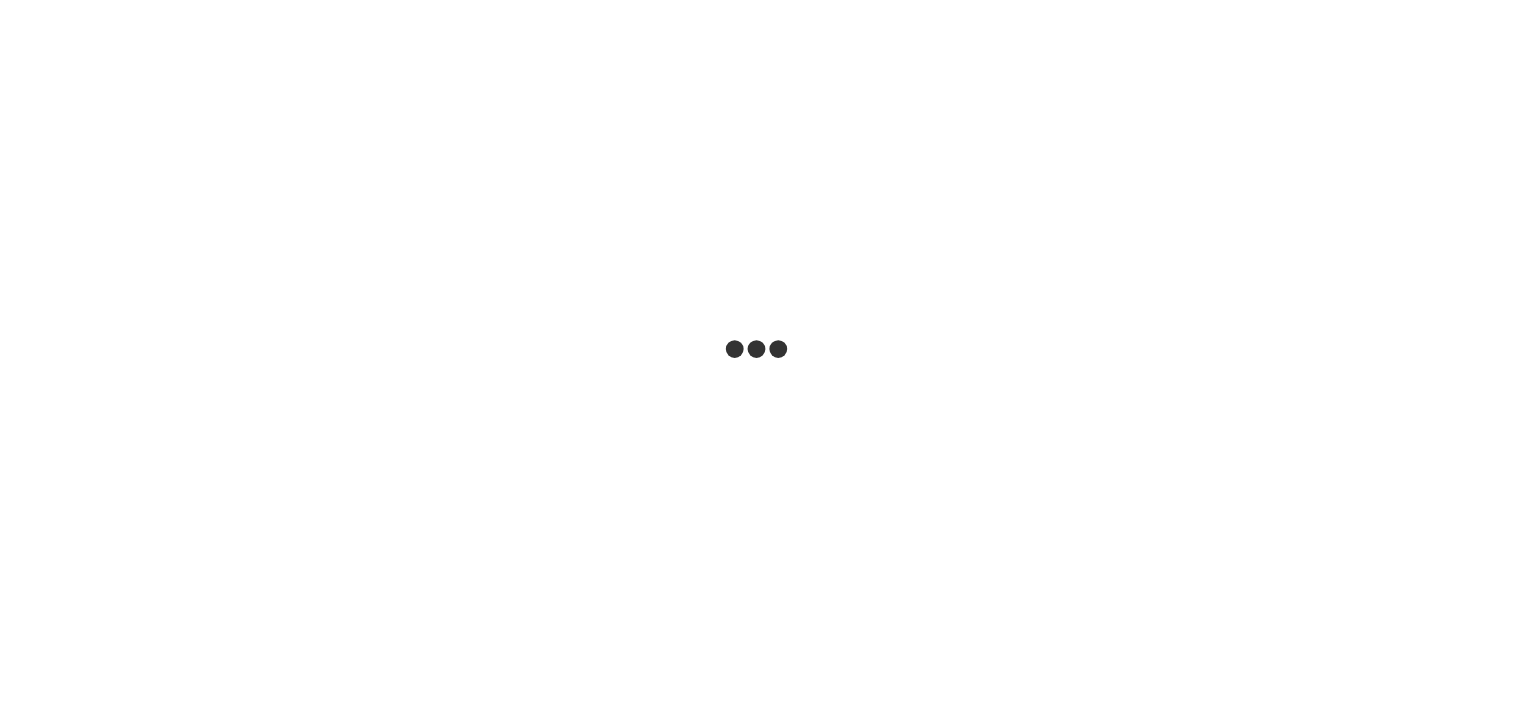 scroll, scrollTop: 0, scrollLeft: 0, axis: both 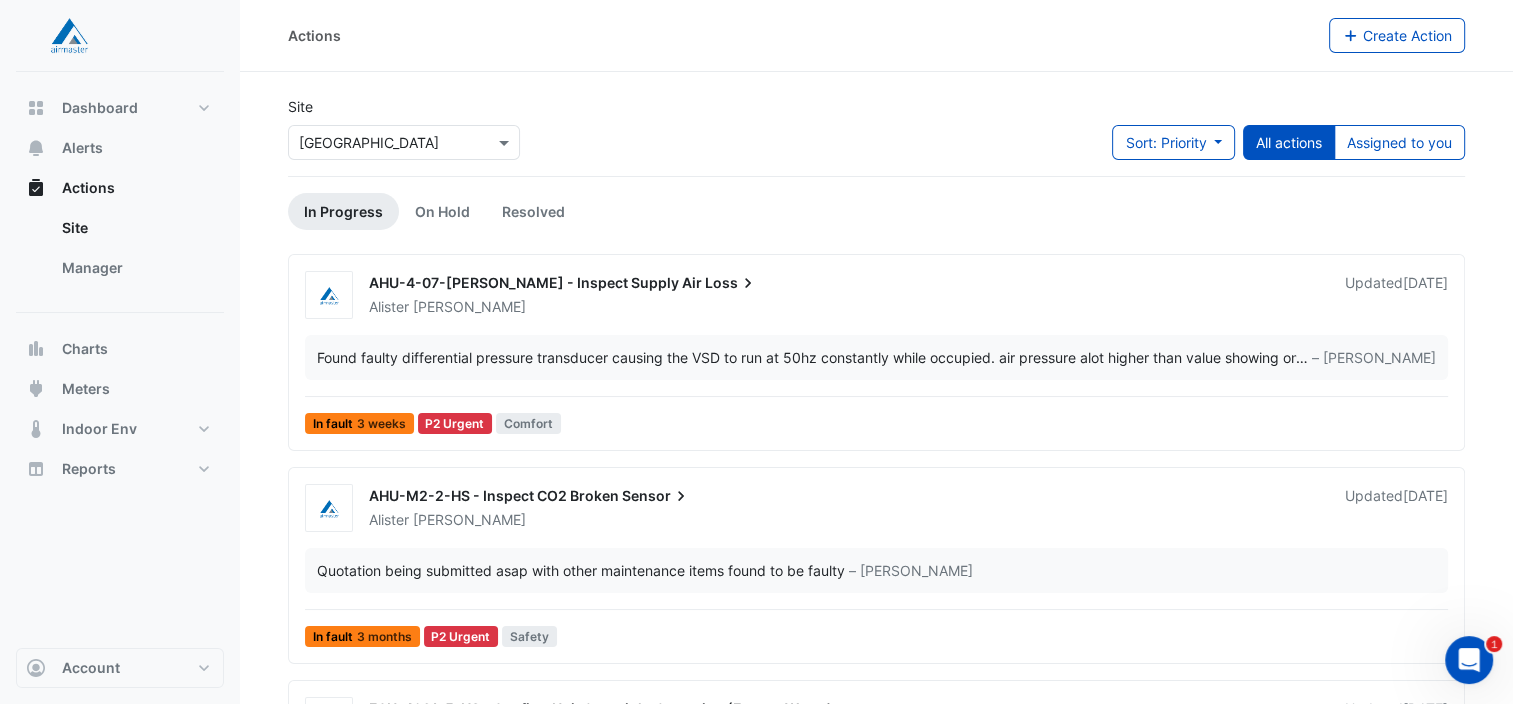 click 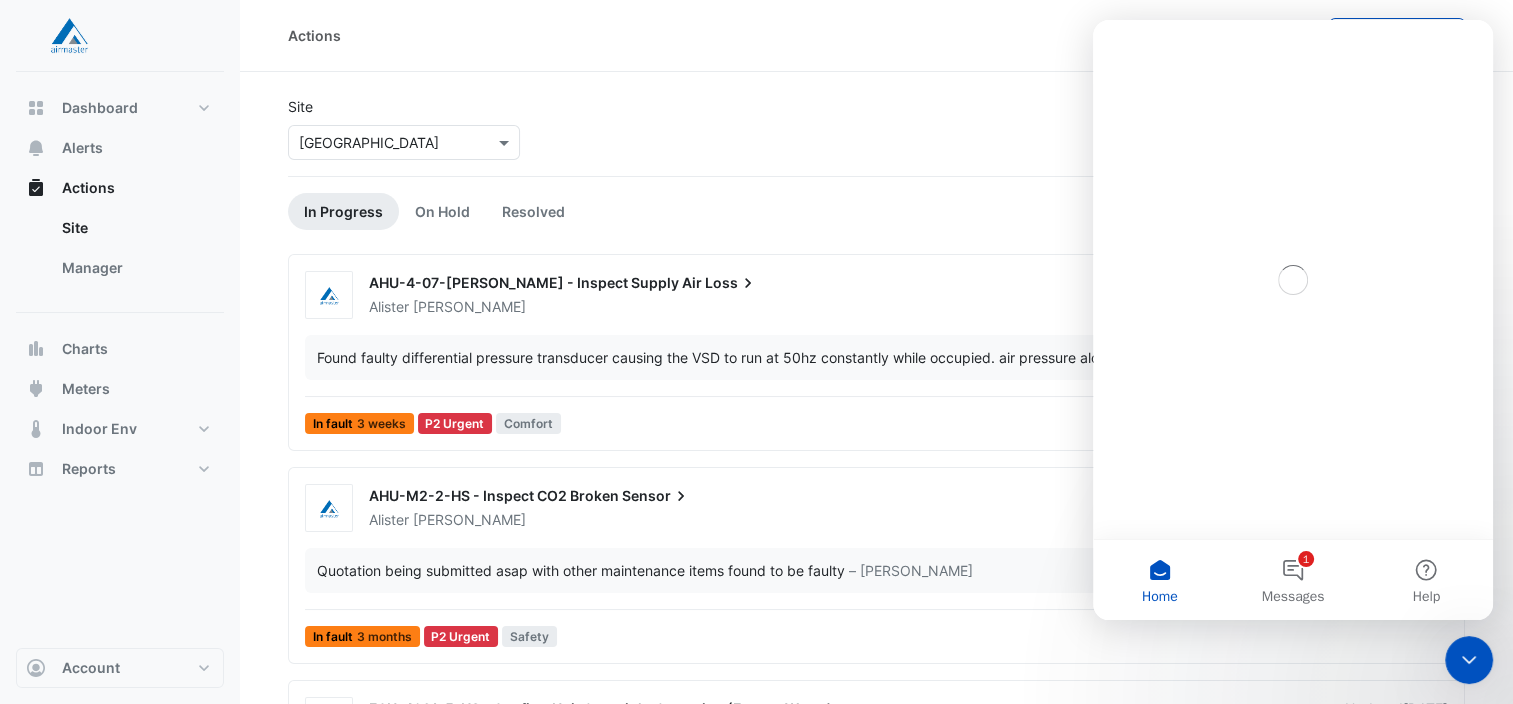 scroll, scrollTop: 0, scrollLeft: 0, axis: both 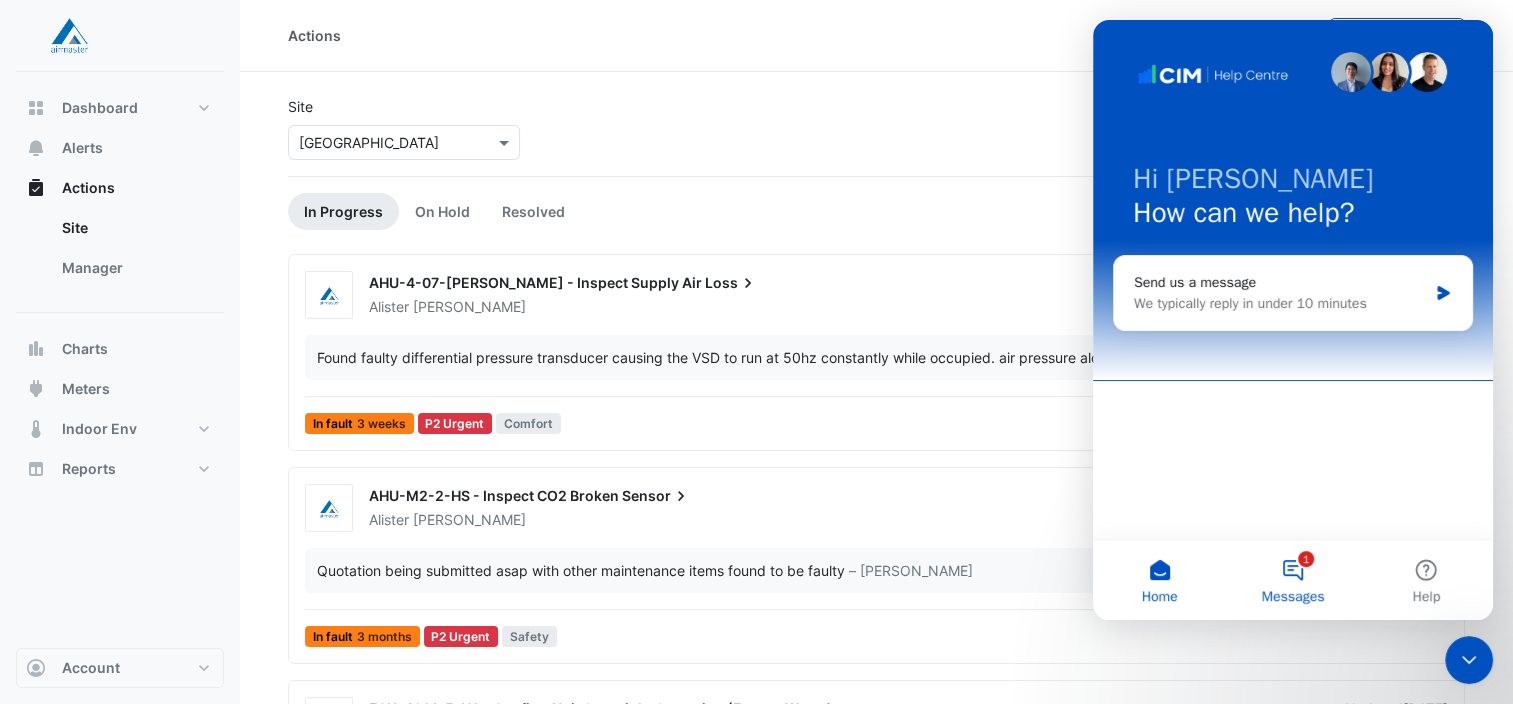 click on "1 Messages" at bounding box center [1292, 580] 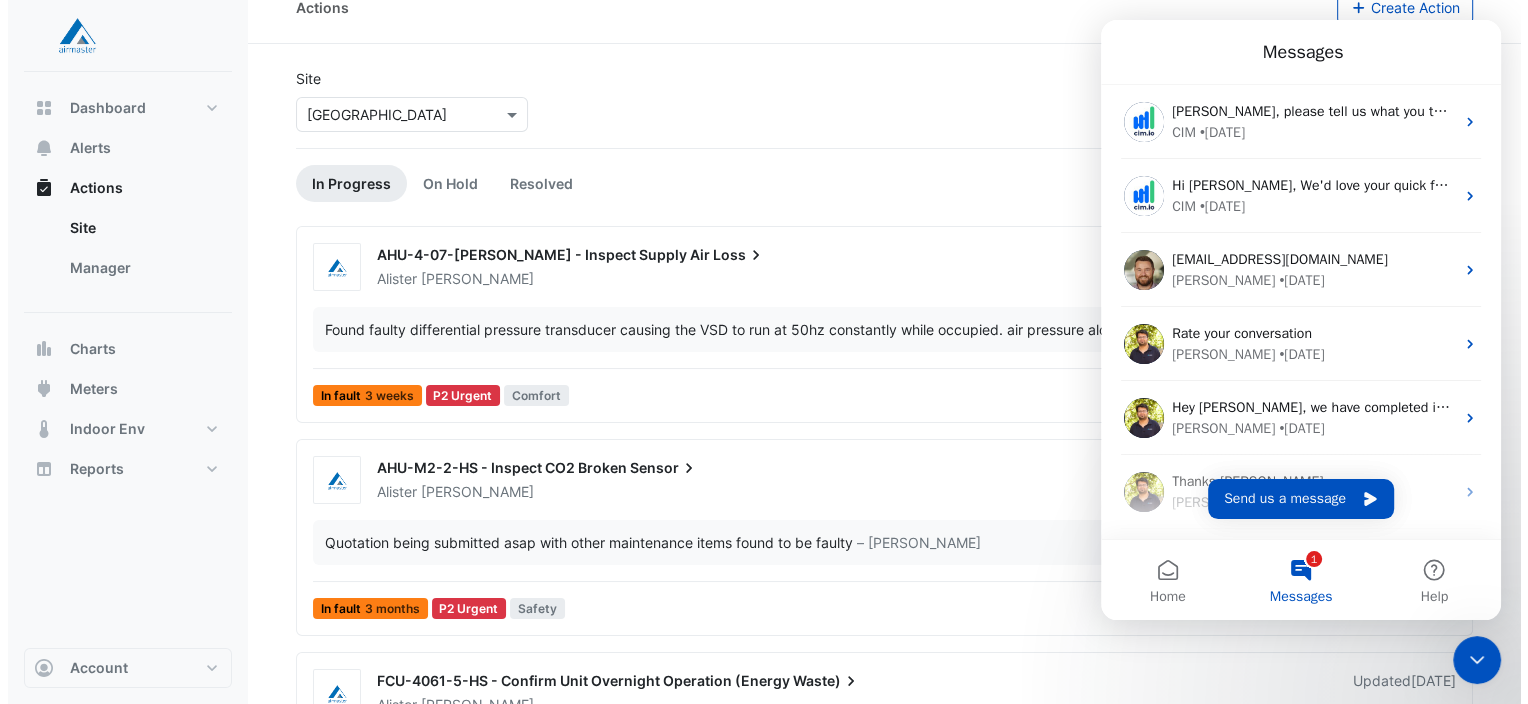 scroll, scrollTop: 31, scrollLeft: 0, axis: vertical 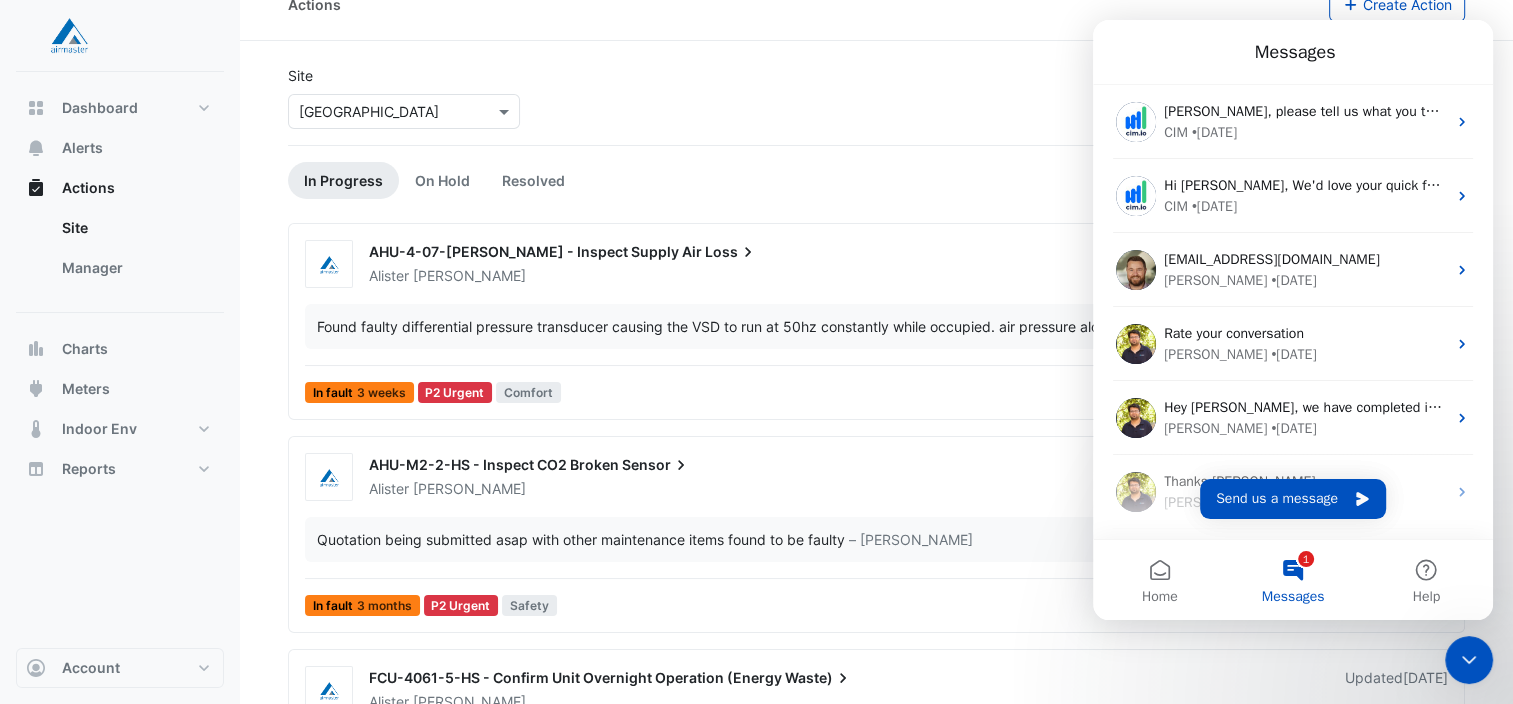 click on "[PERSON_NAME]" at bounding box center [845, 276] 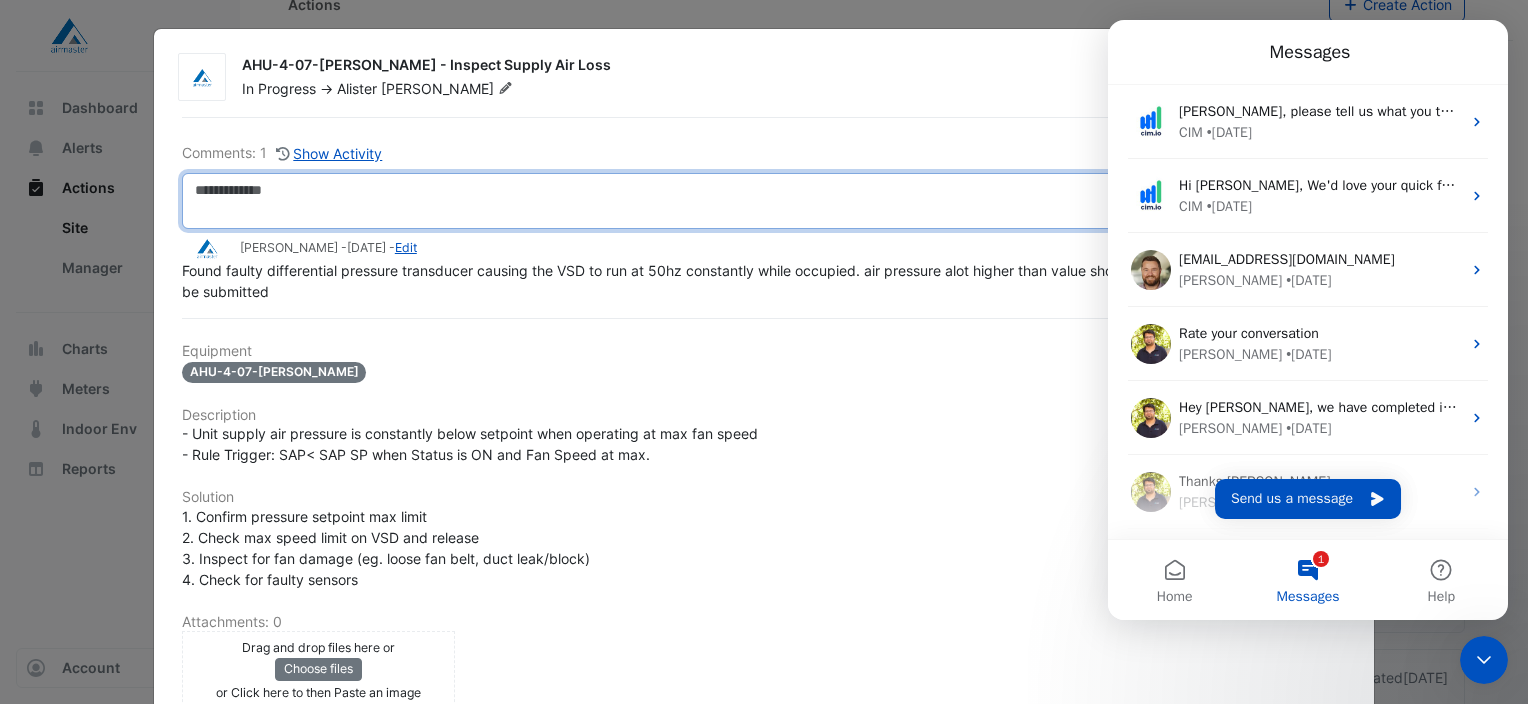 click at bounding box center (764, 201) 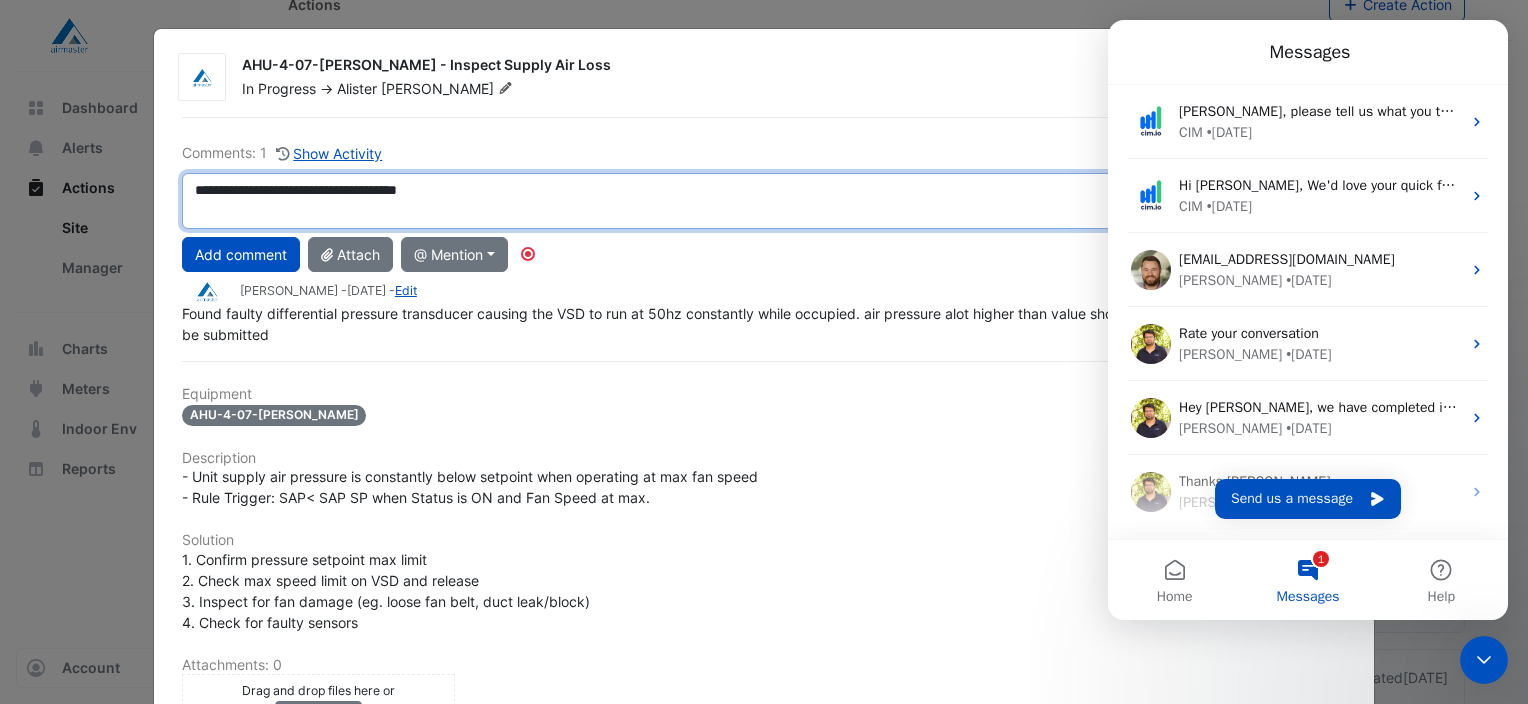 drag, startPoint x: 470, startPoint y: 188, endPoint x: 443, endPoint y: 192, distance: 27.294687 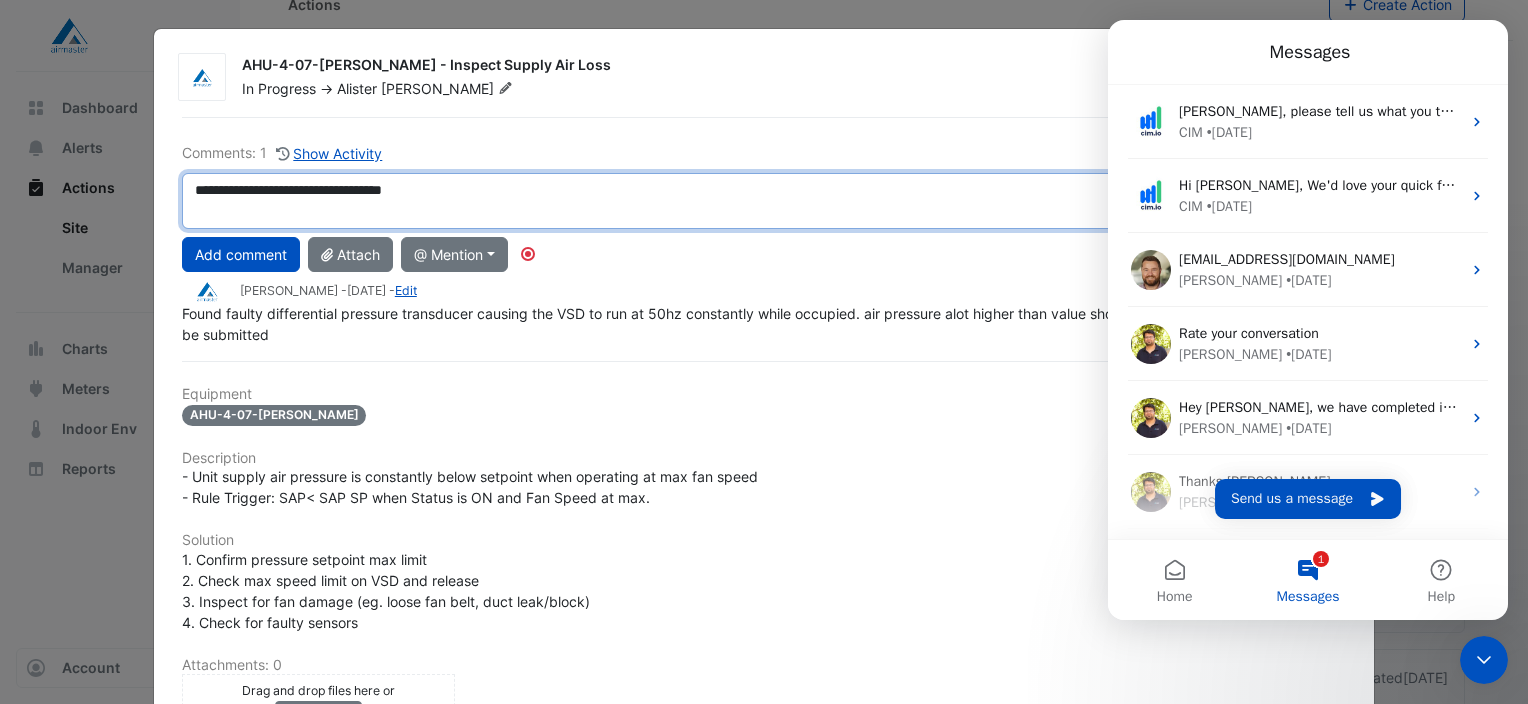 paste 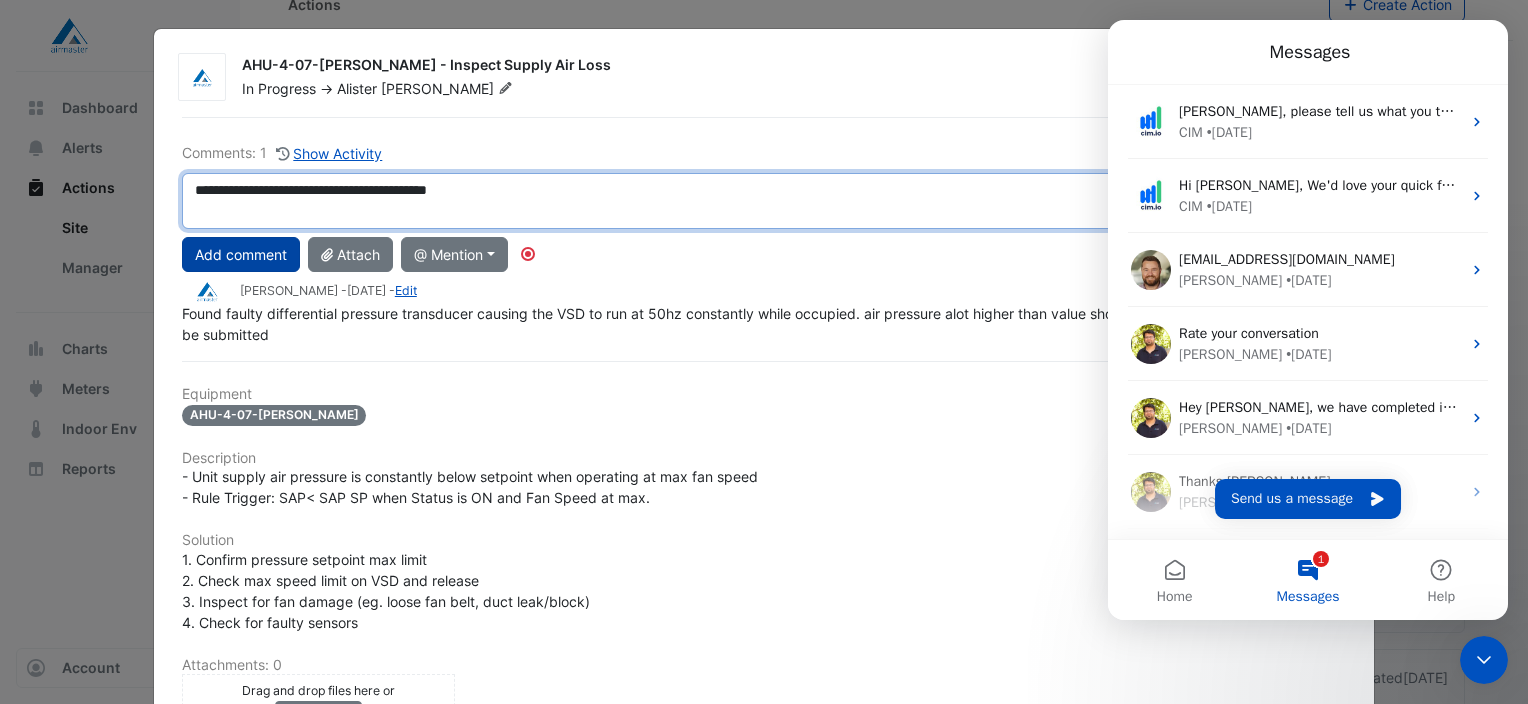 type on "**********" 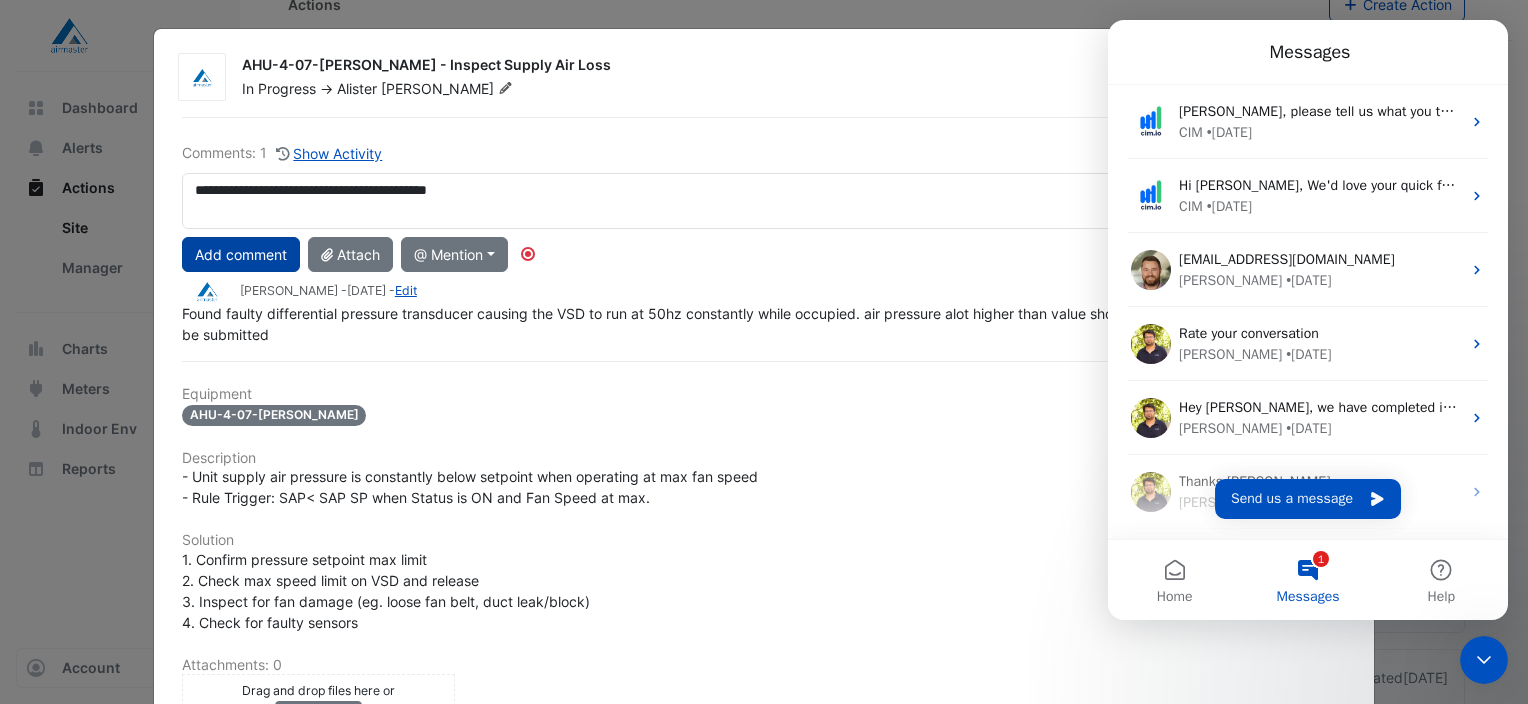 click on "Add comment" 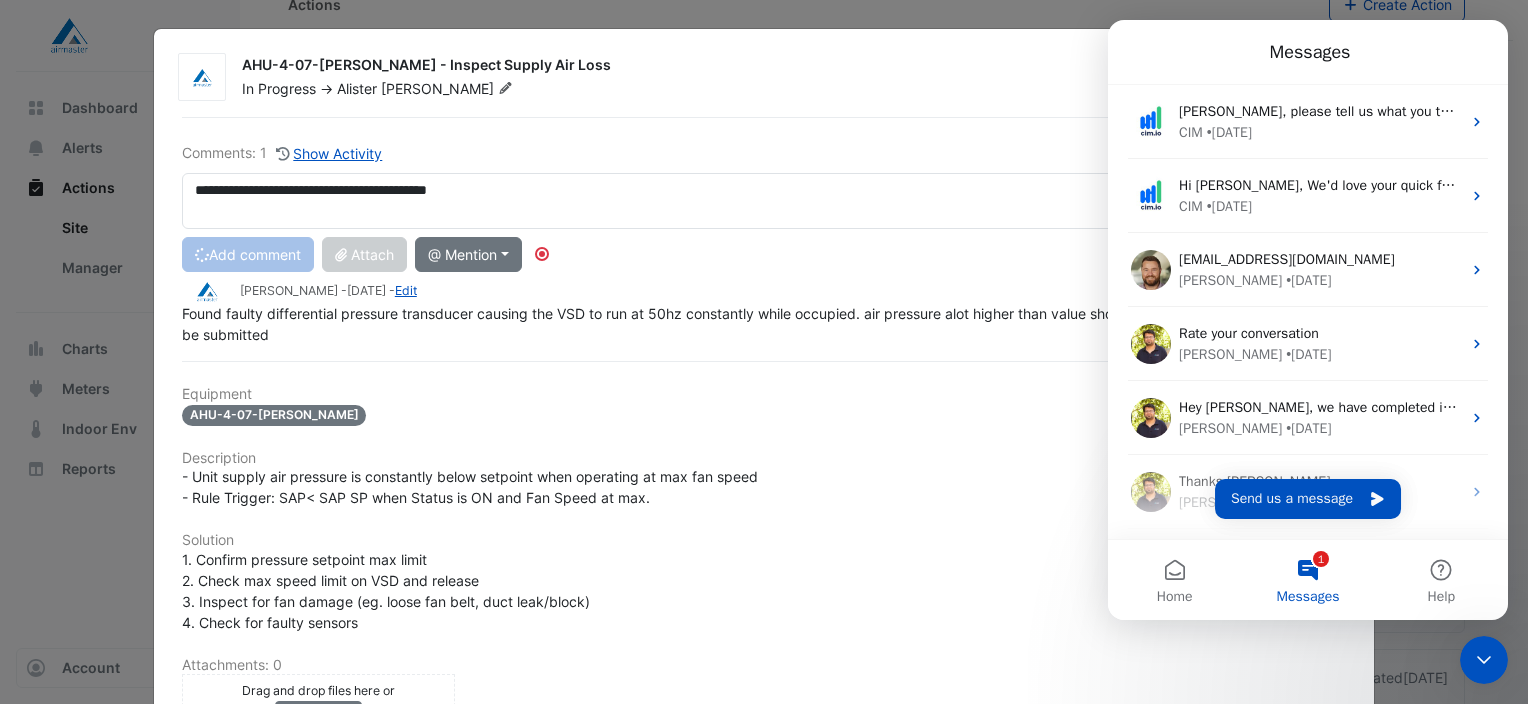 type 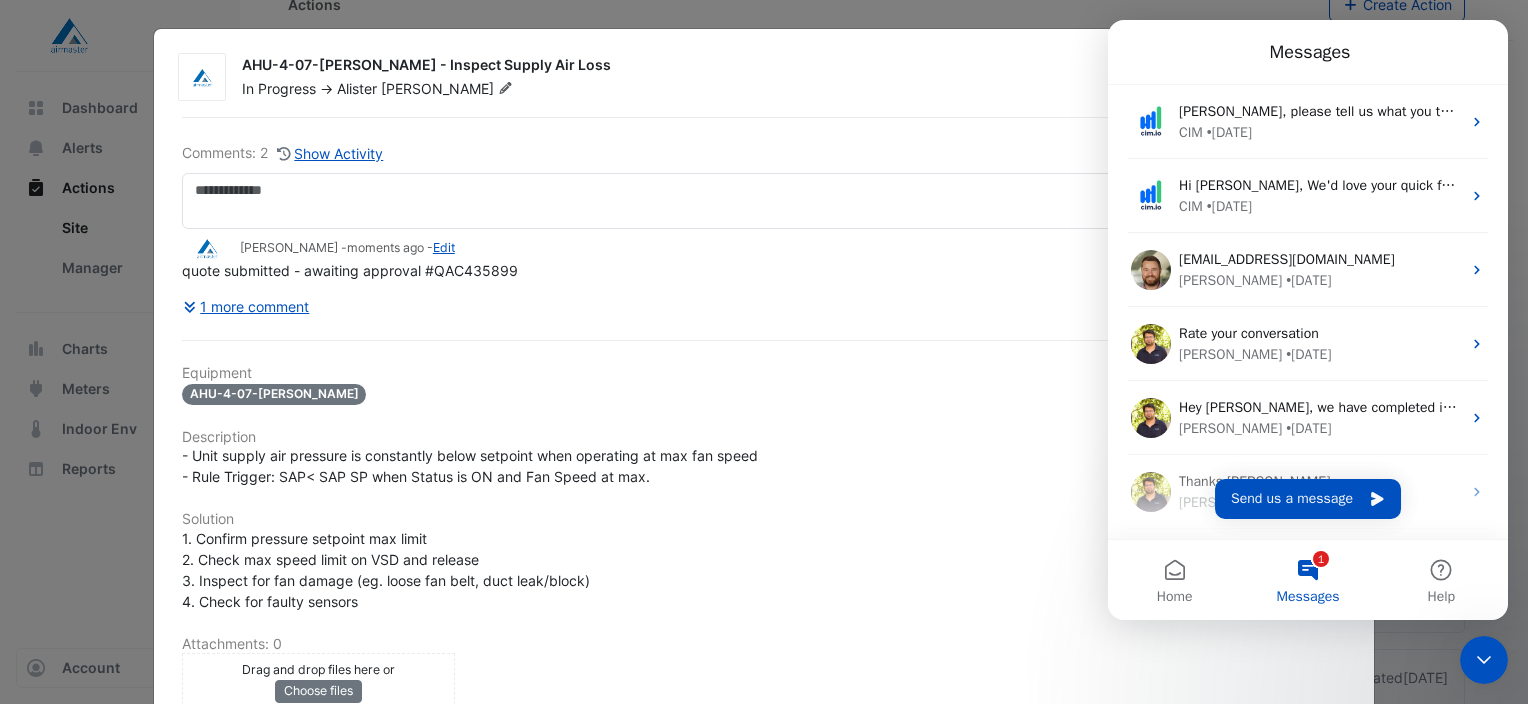 click 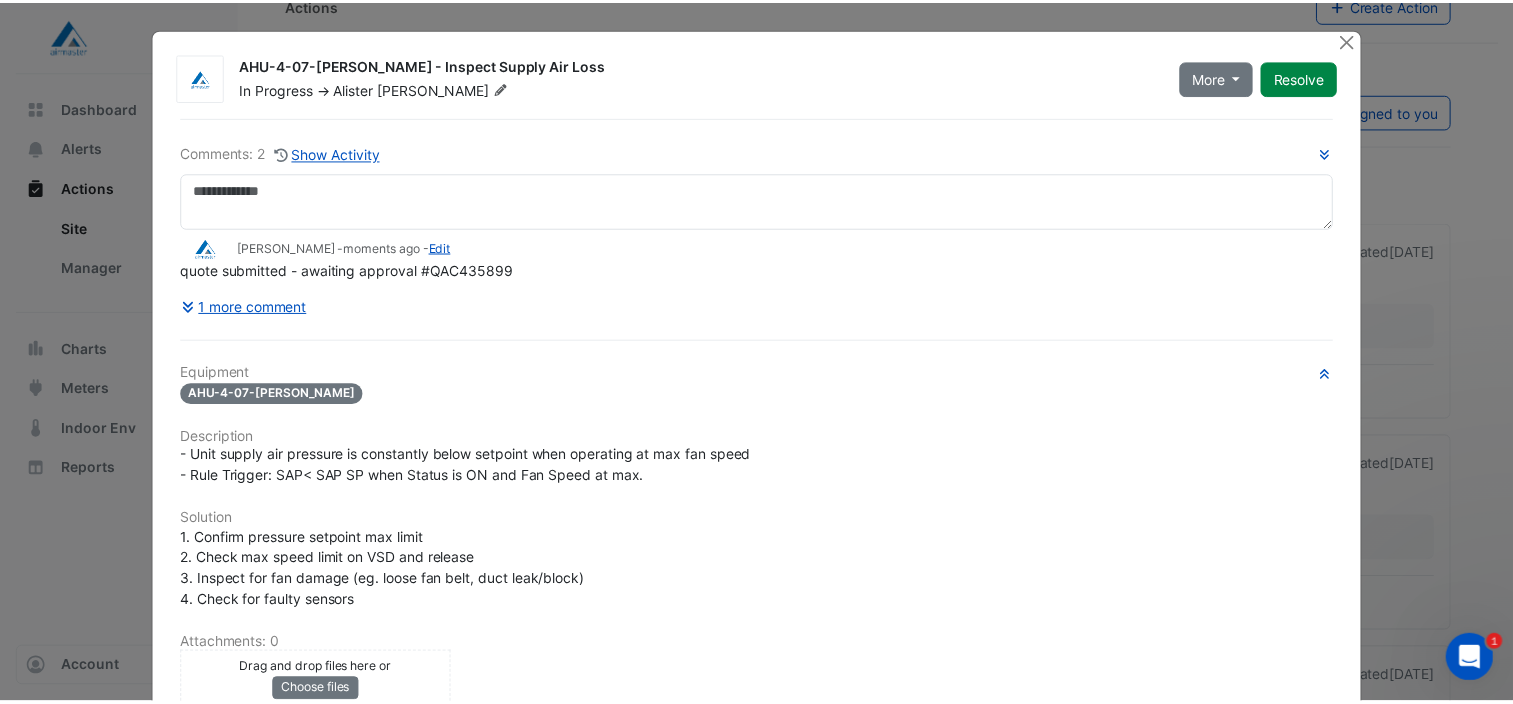 scroll, scrollTop: 0, scrollLeft: 0, axis: both 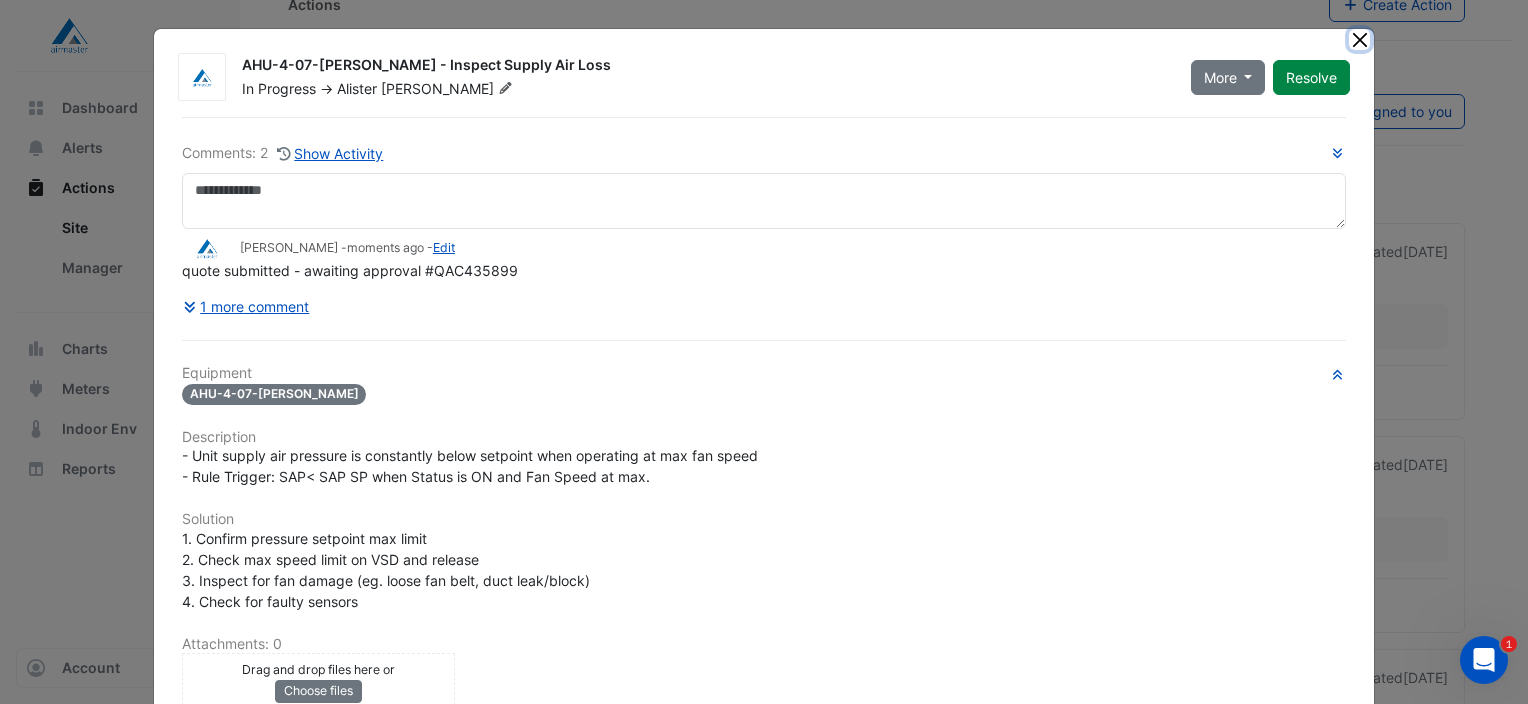 click 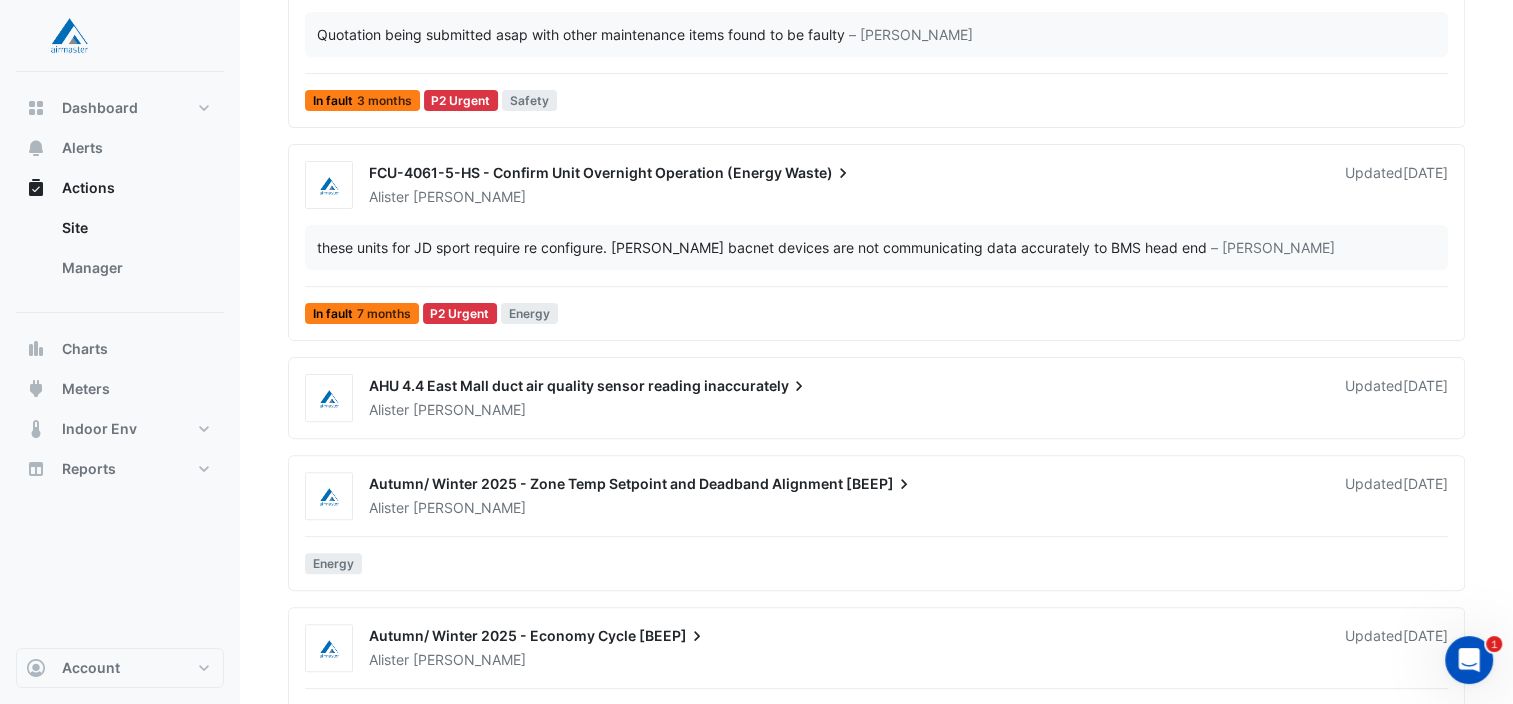 scroll, scrollTop: 535, scrollLeft: 0, axis: vertical 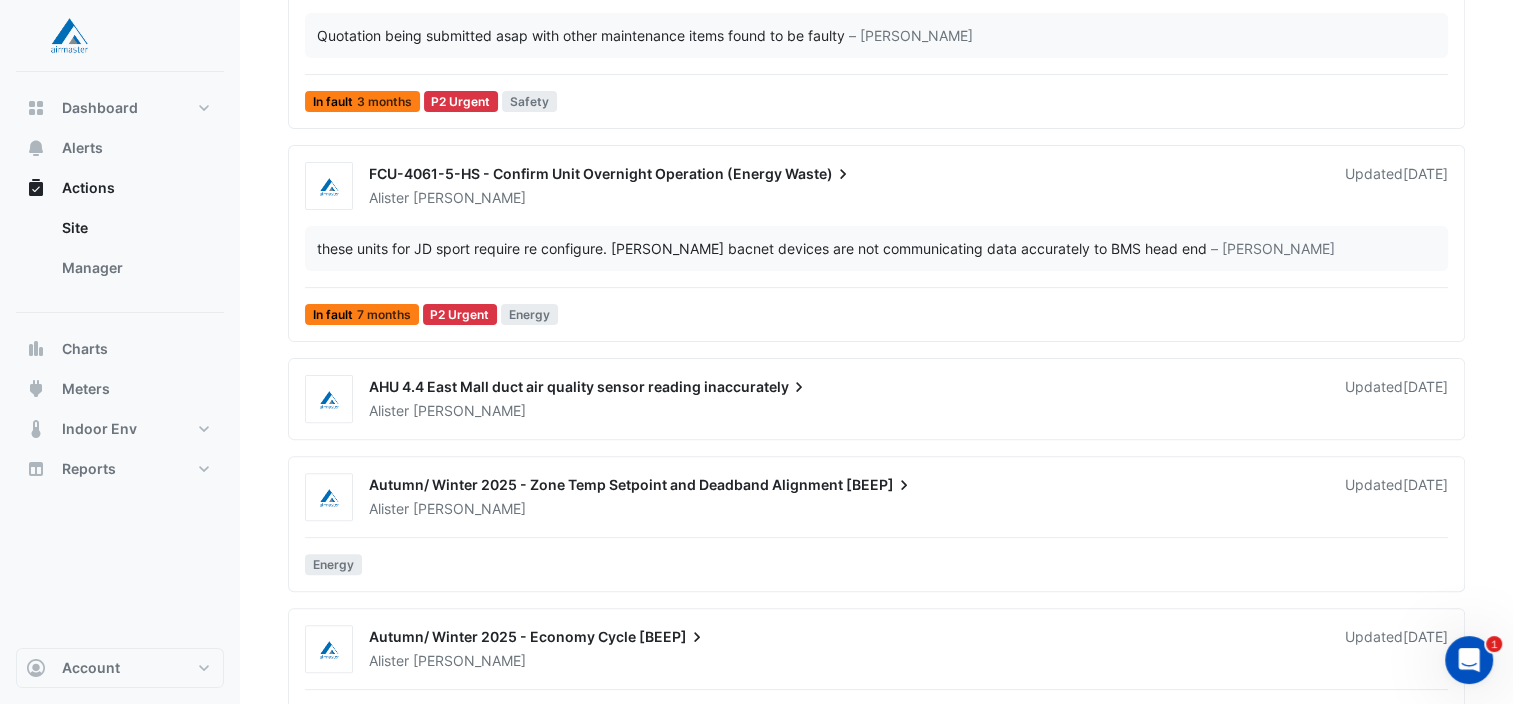 click on "inaccurately" at bounding box center [756, 387] 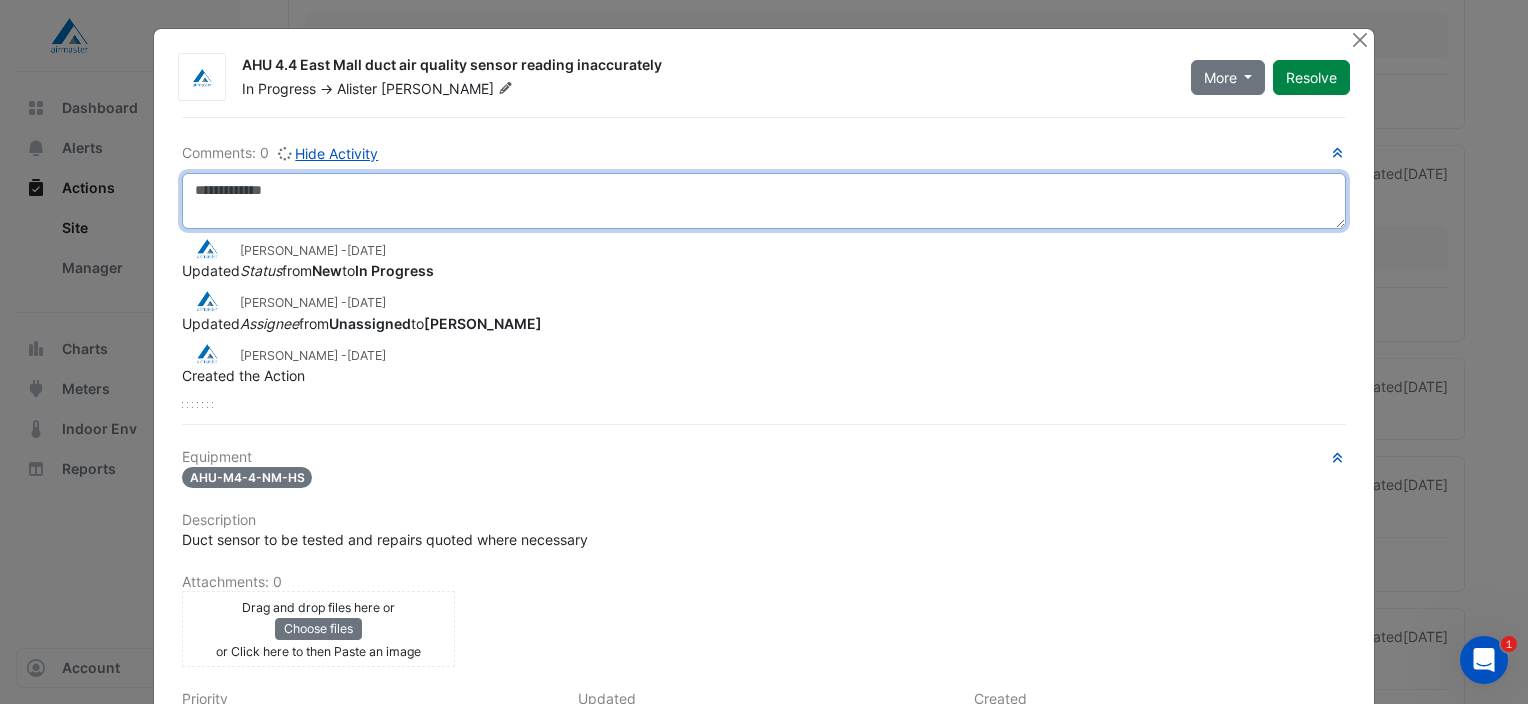 click at bounding box center (764, 201) 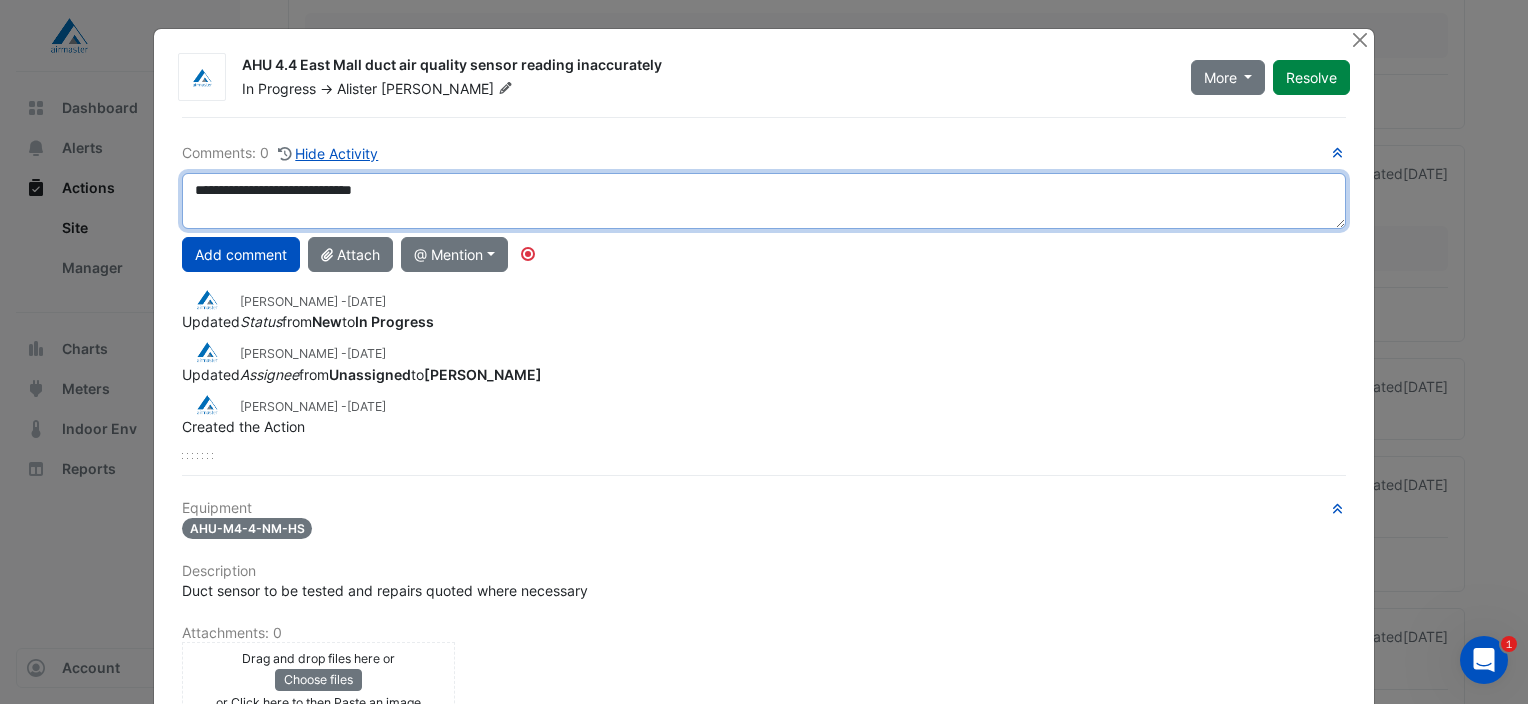 click on "**********" at bounding box center (764, 201) 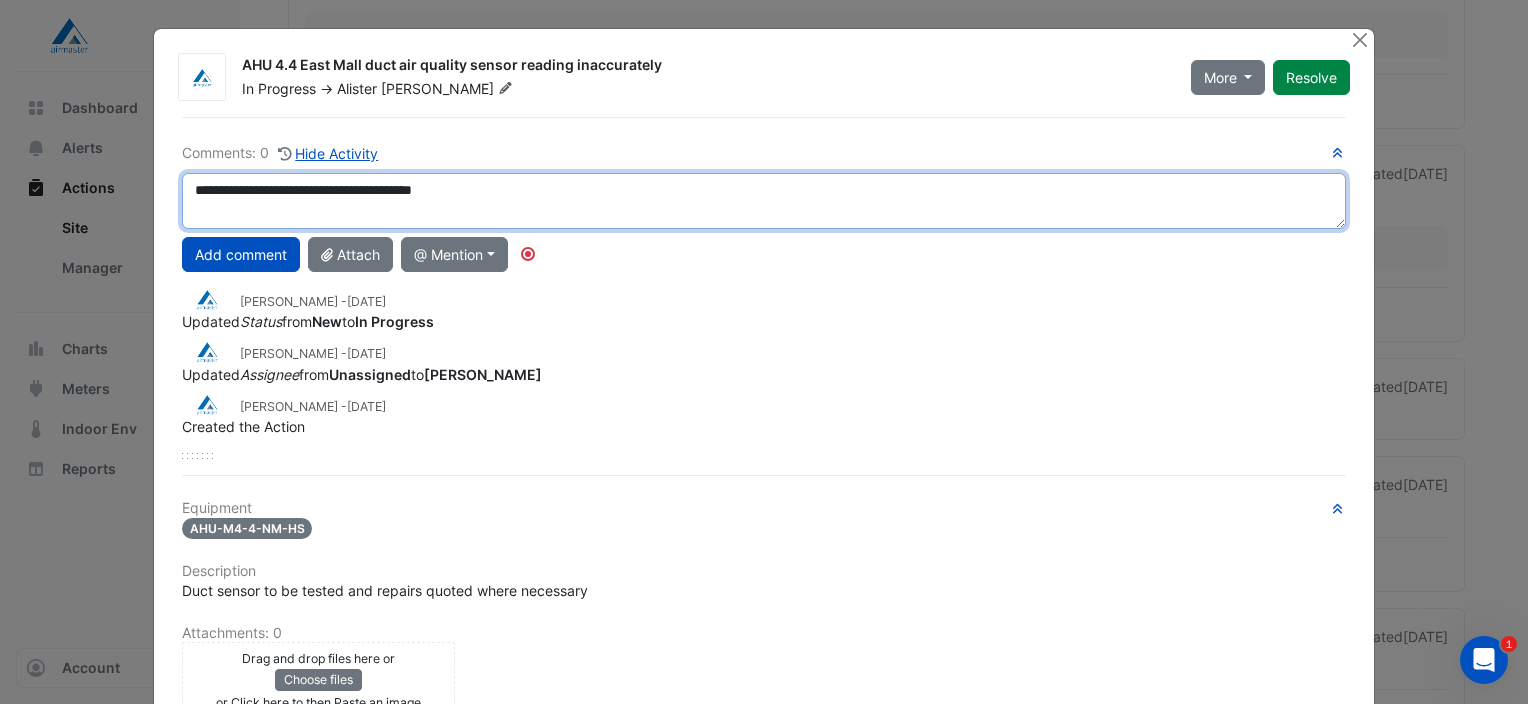 paste on "*********" 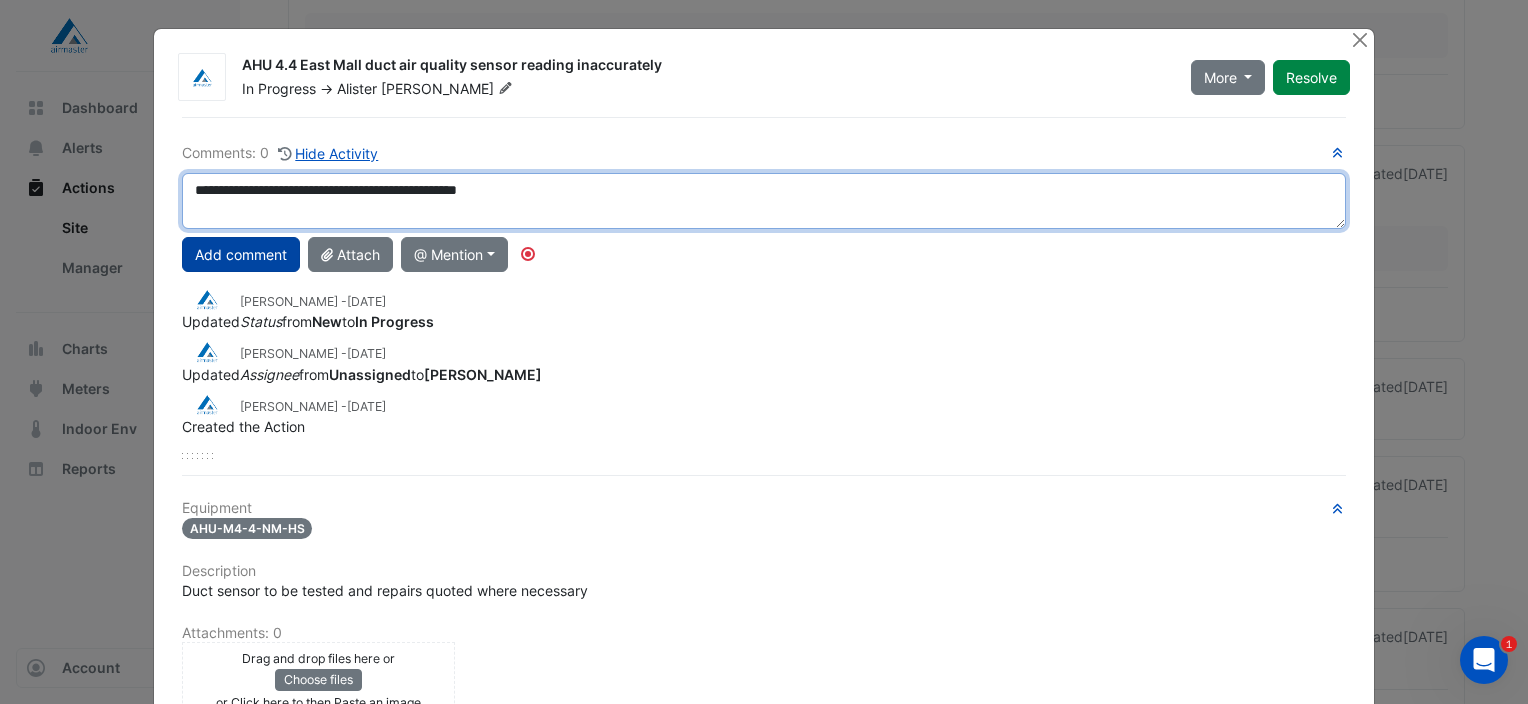 type on "**********" 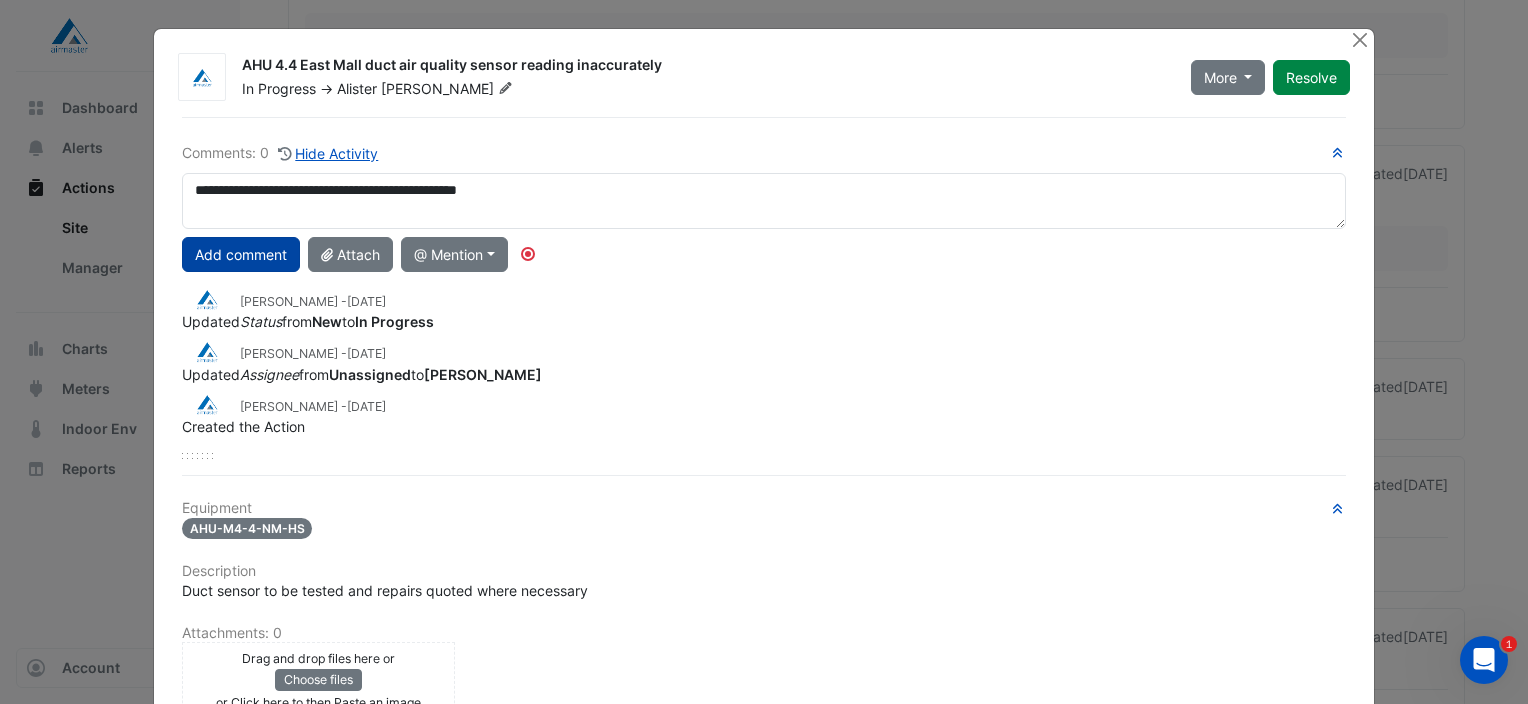 click on "Add comment" 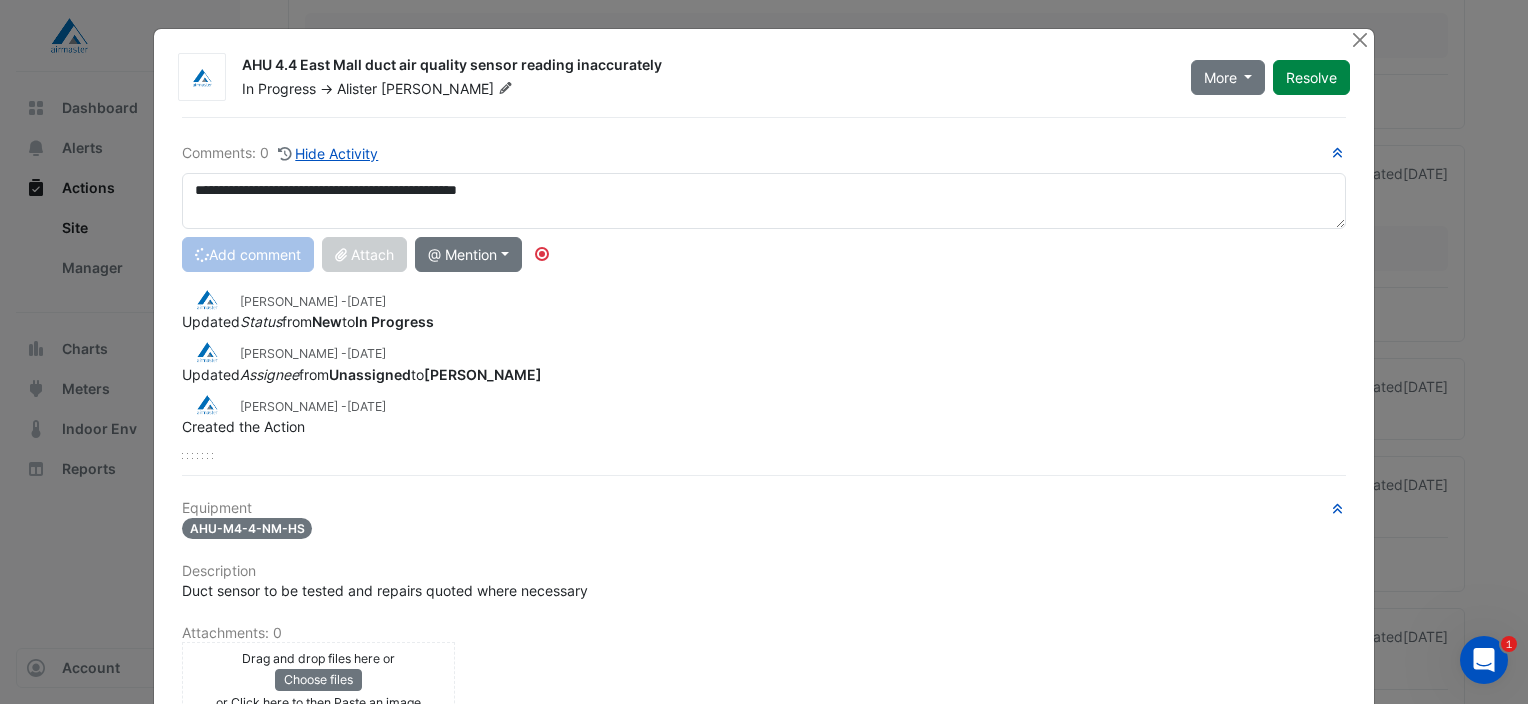 type 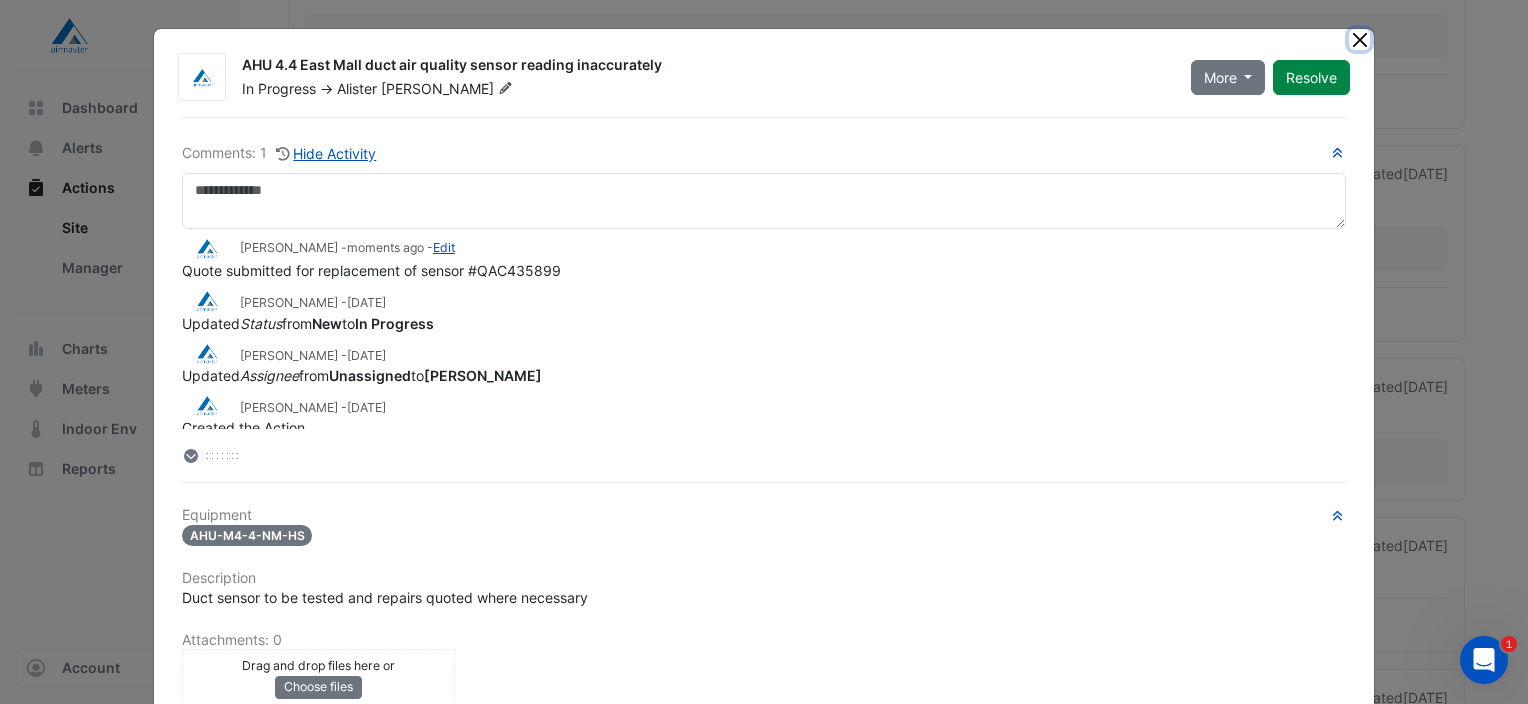 click 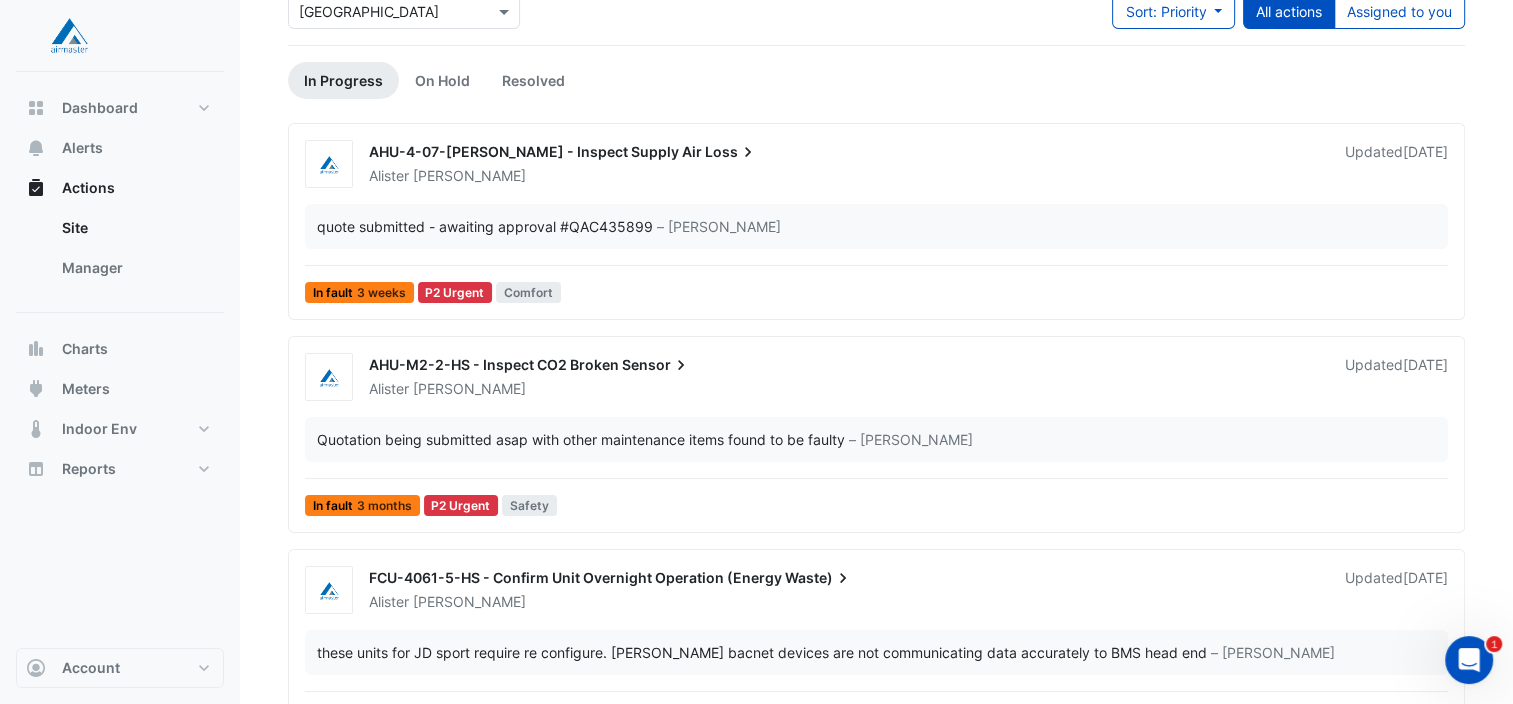 scroll, scrollTop: 130, scrollLeft: 0, axis: vertical 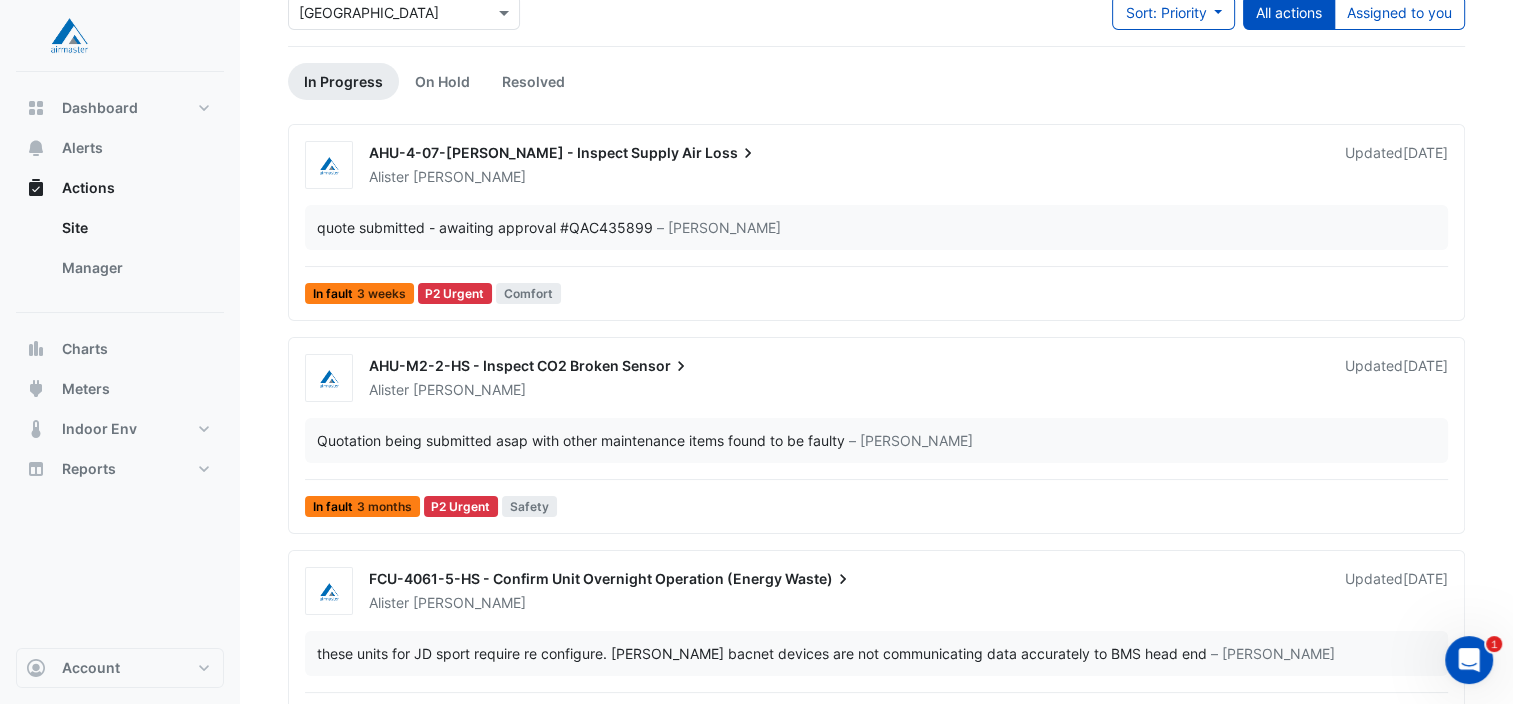 click on "[PERSON_NAME]" at bounding box center (845, 390) 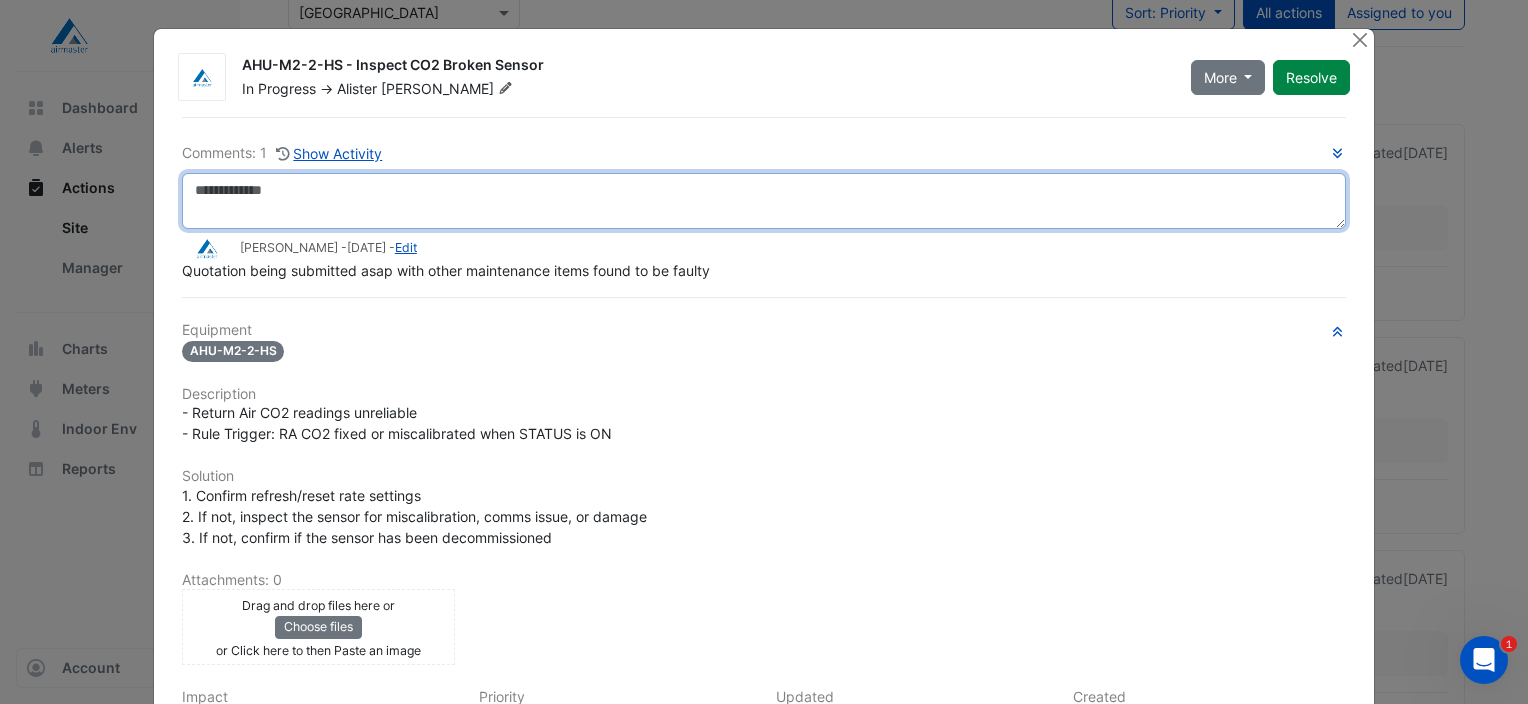 click at bounding box center (764, 201) 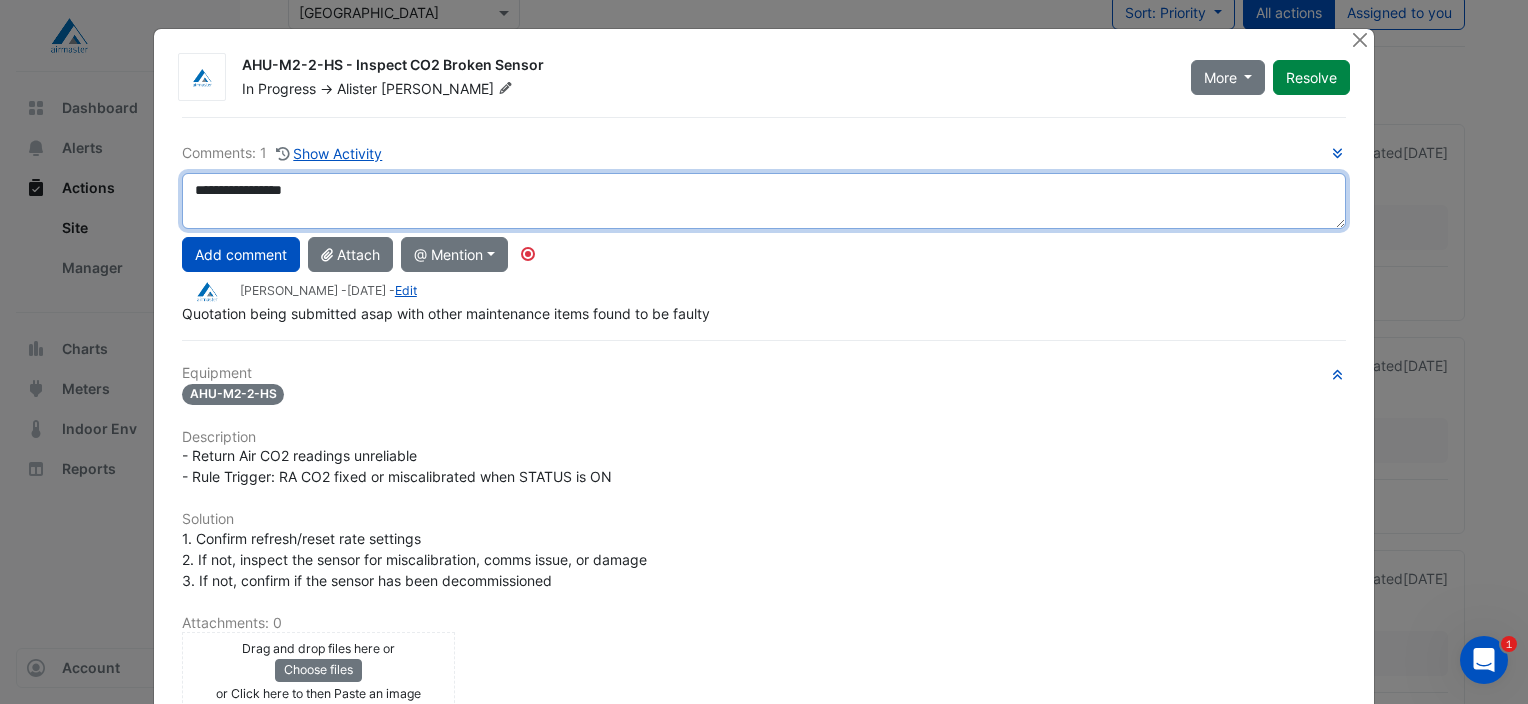 paste on "*********" 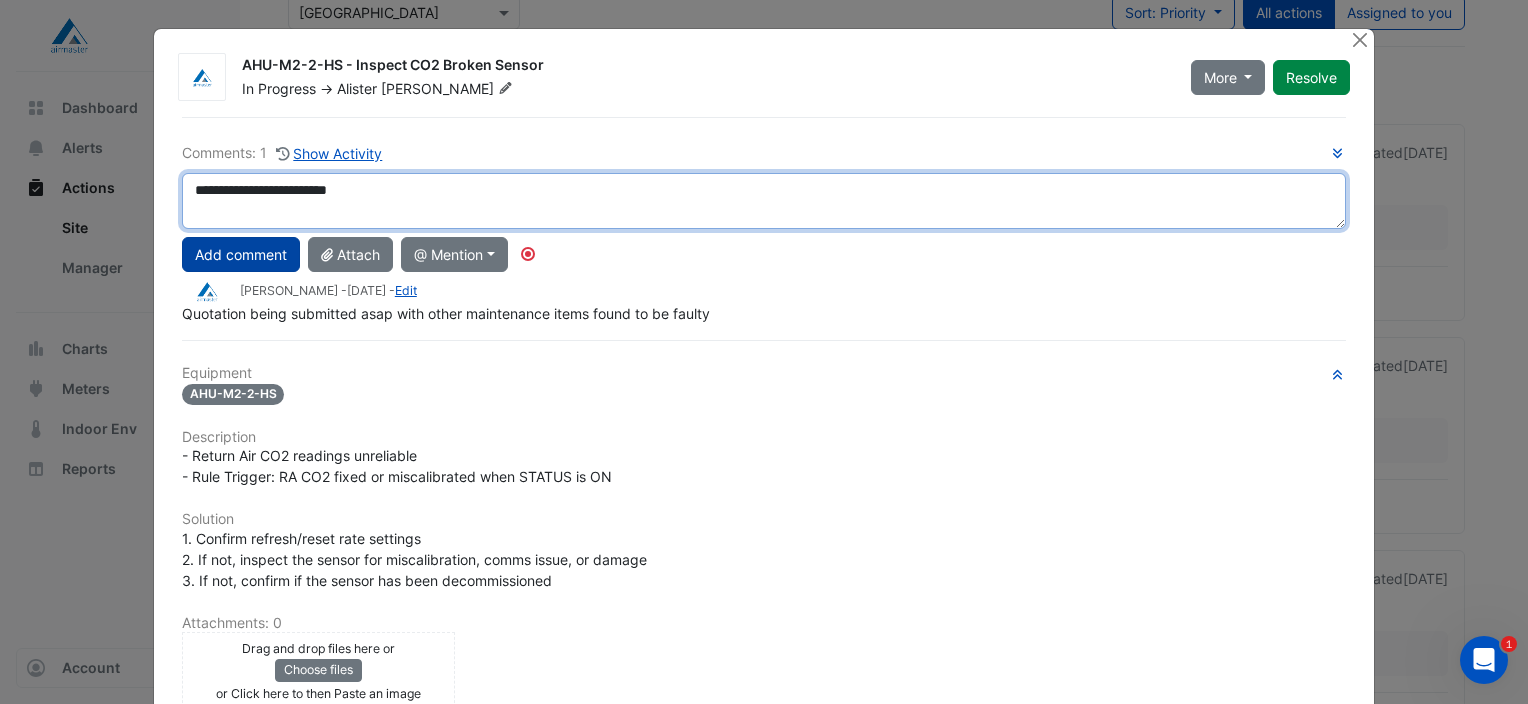 type on "**********" 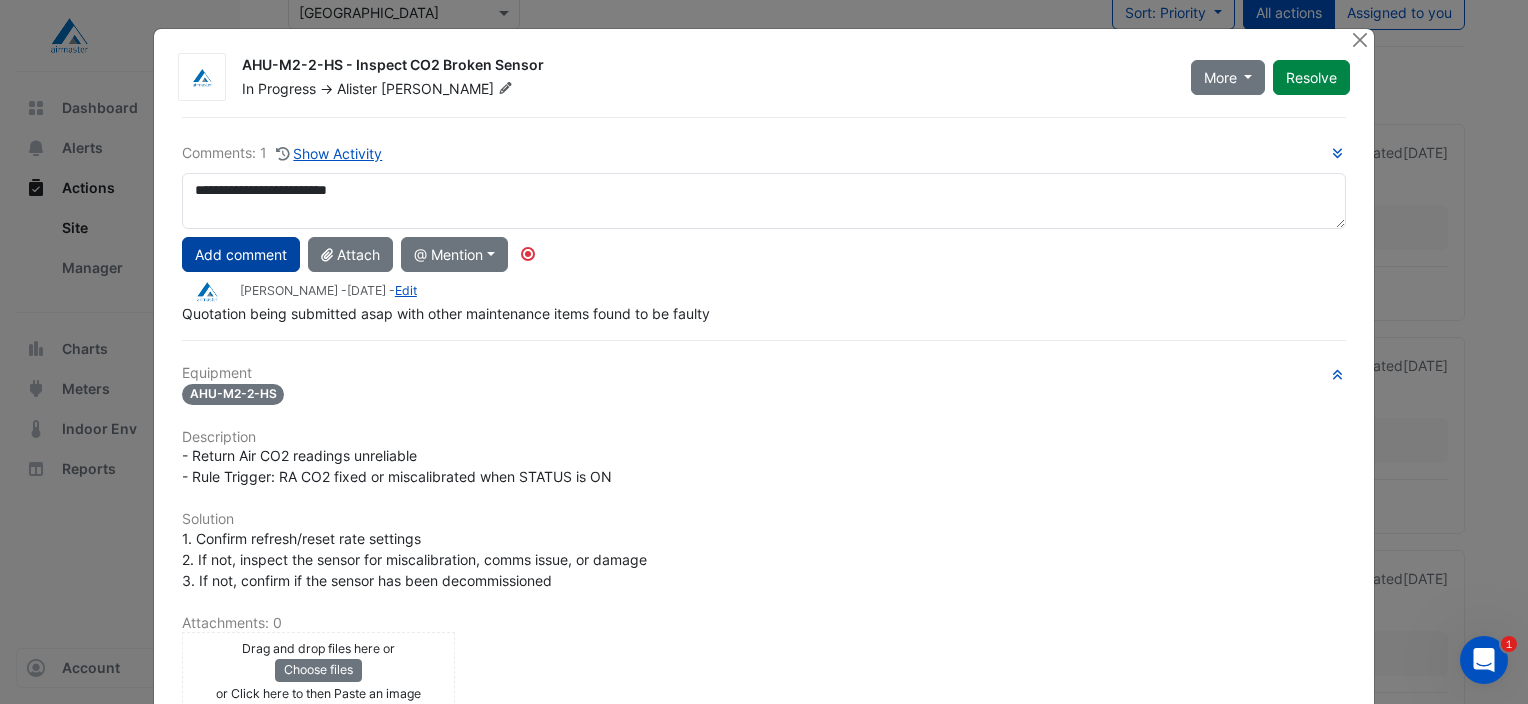 click on "Add comment" 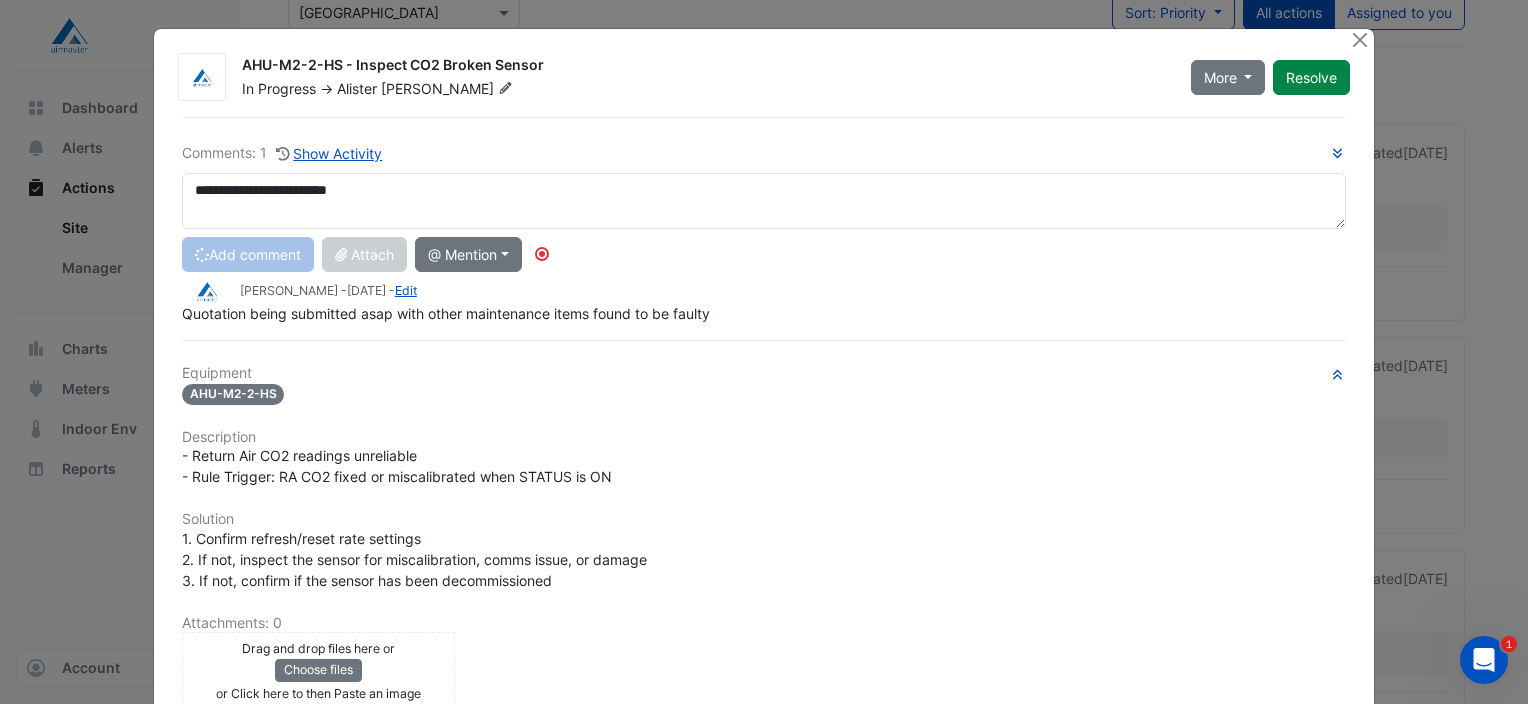 type 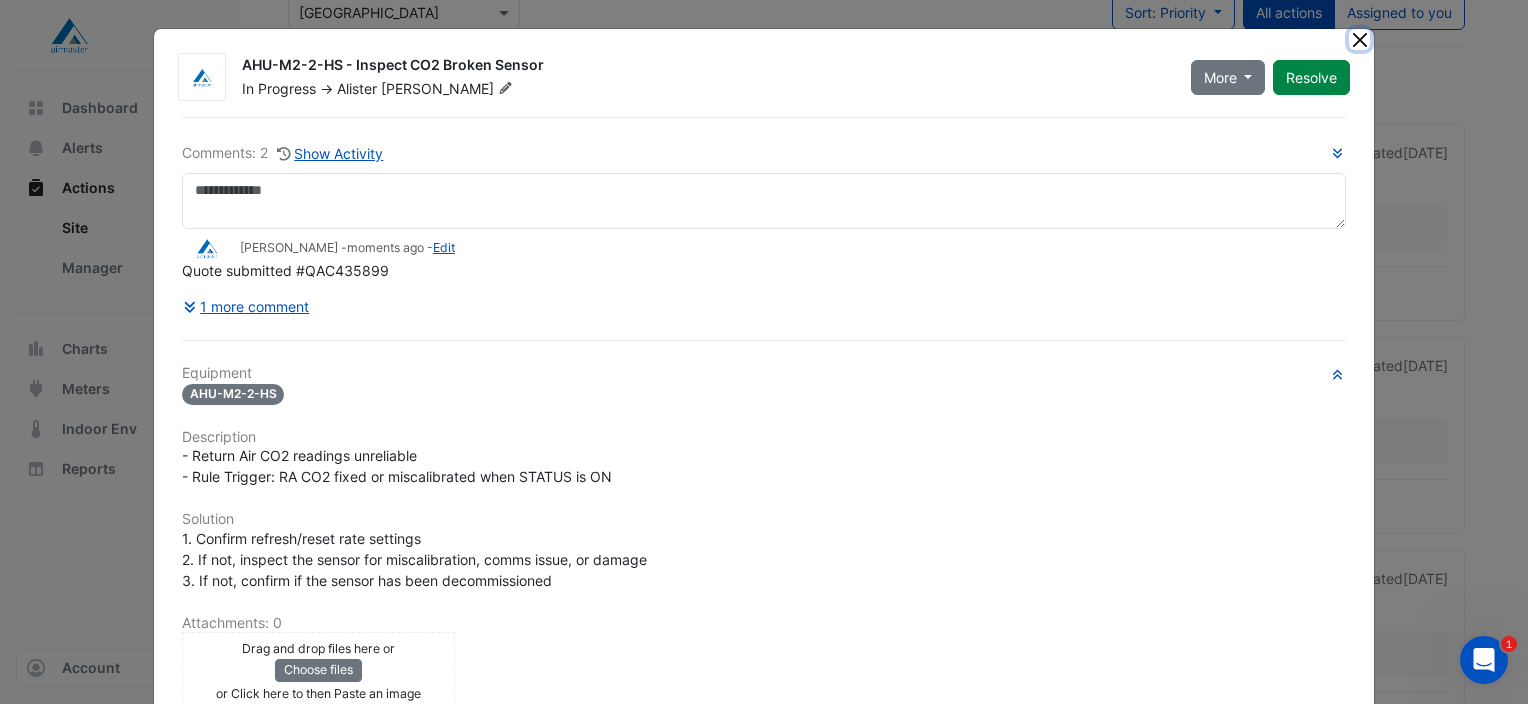 click 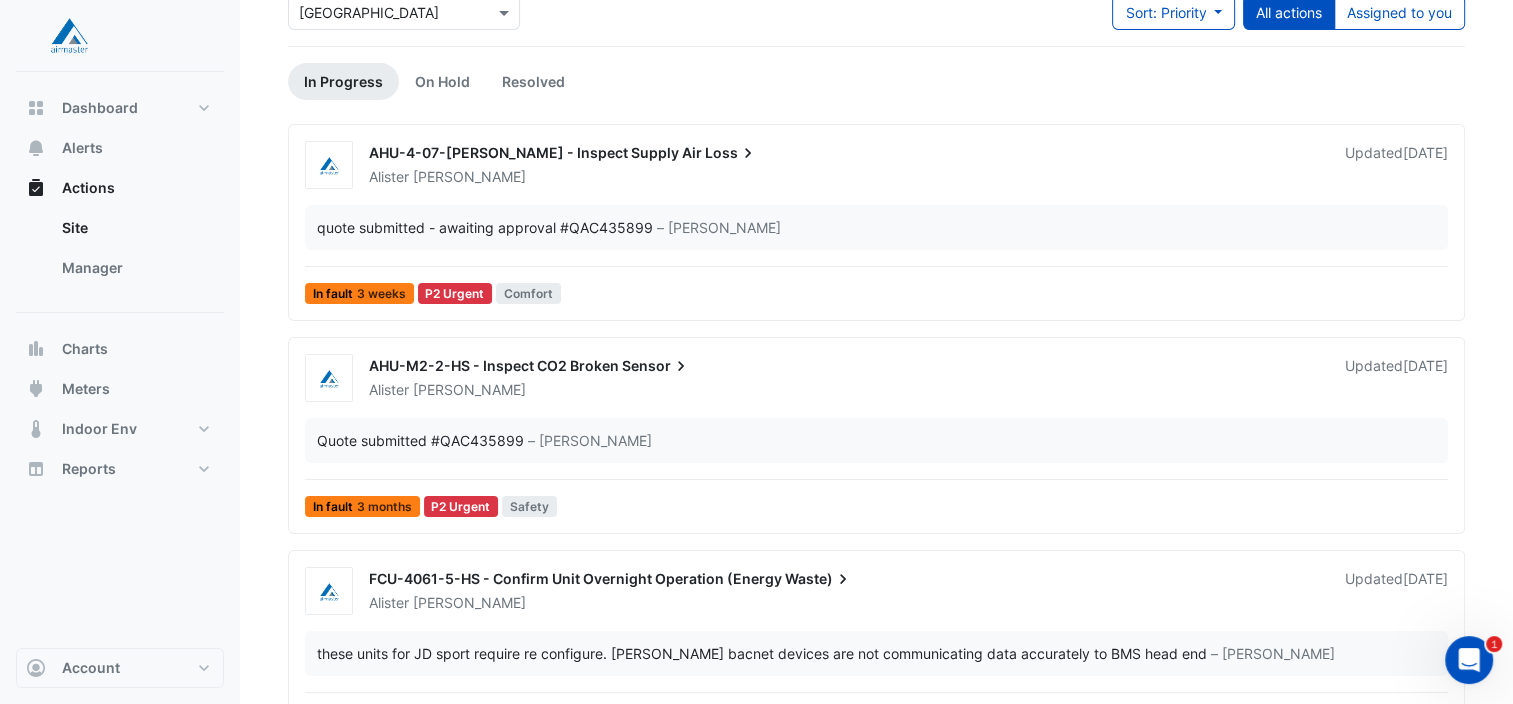 scroll, scrollTop: 0, scrollLeft: 0, axis: both 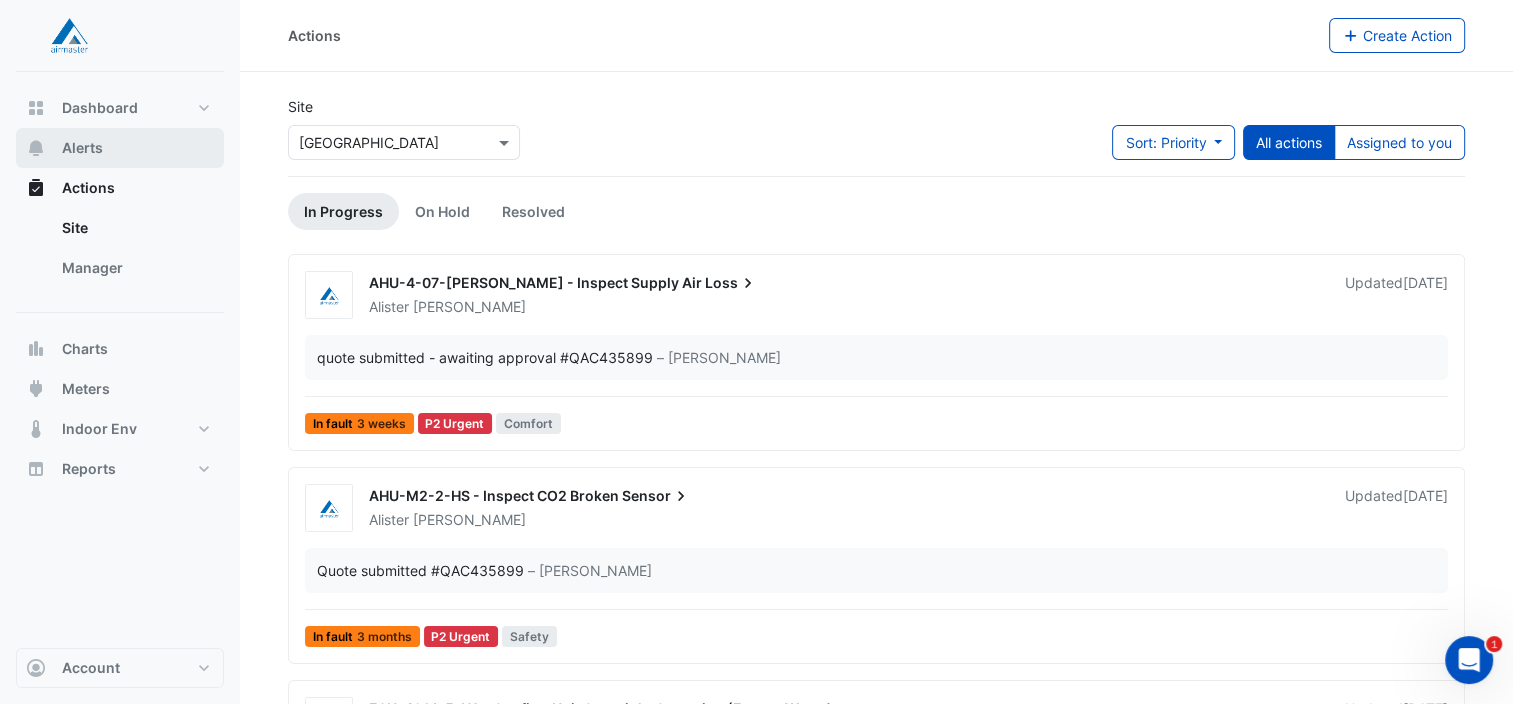 click on "Alerts" at bounding box center (120, 148) 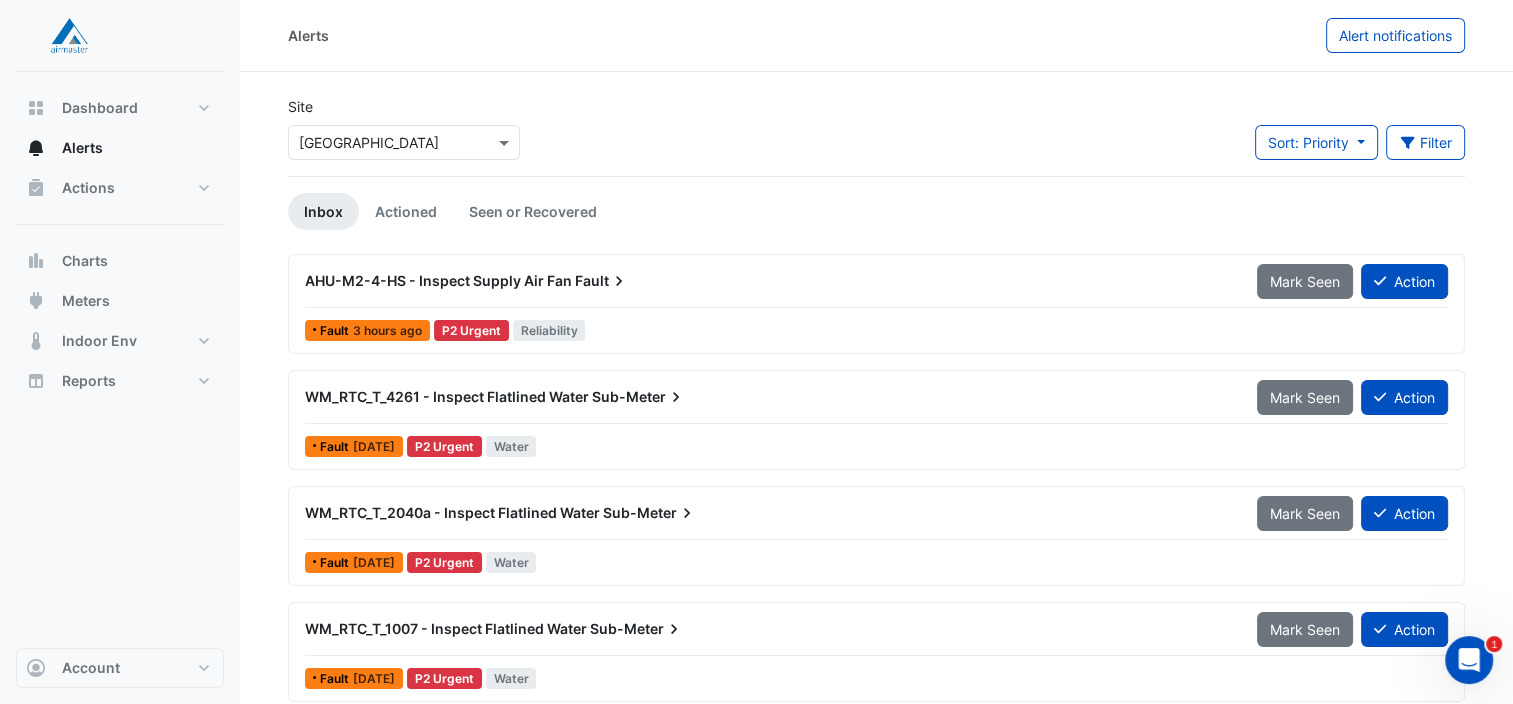 scroll, scrollTop: 11, scrollLeft: 0, axis: vertical 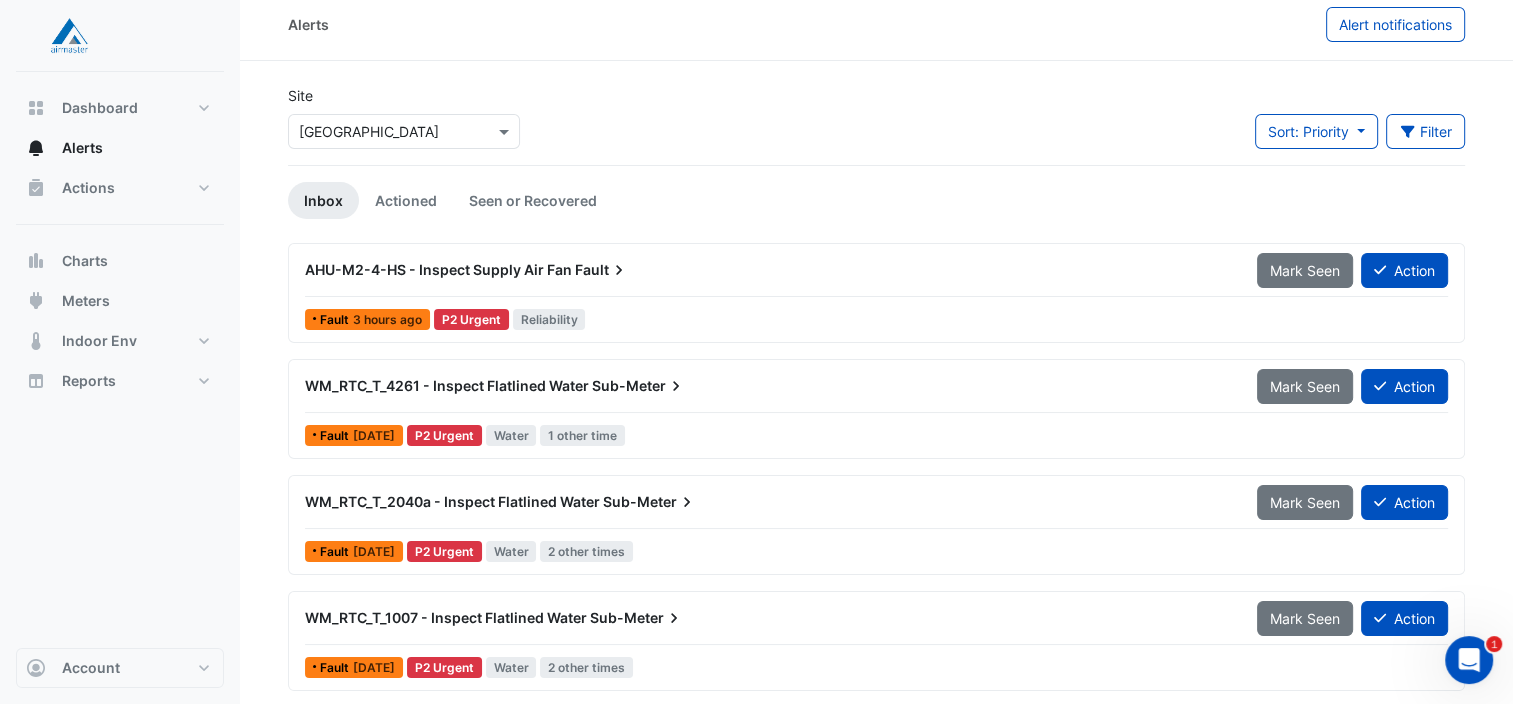 click on "AHU-M2-4-HS - Inspect Supply Air Fan
Fault" at bounding box center [769, 270] 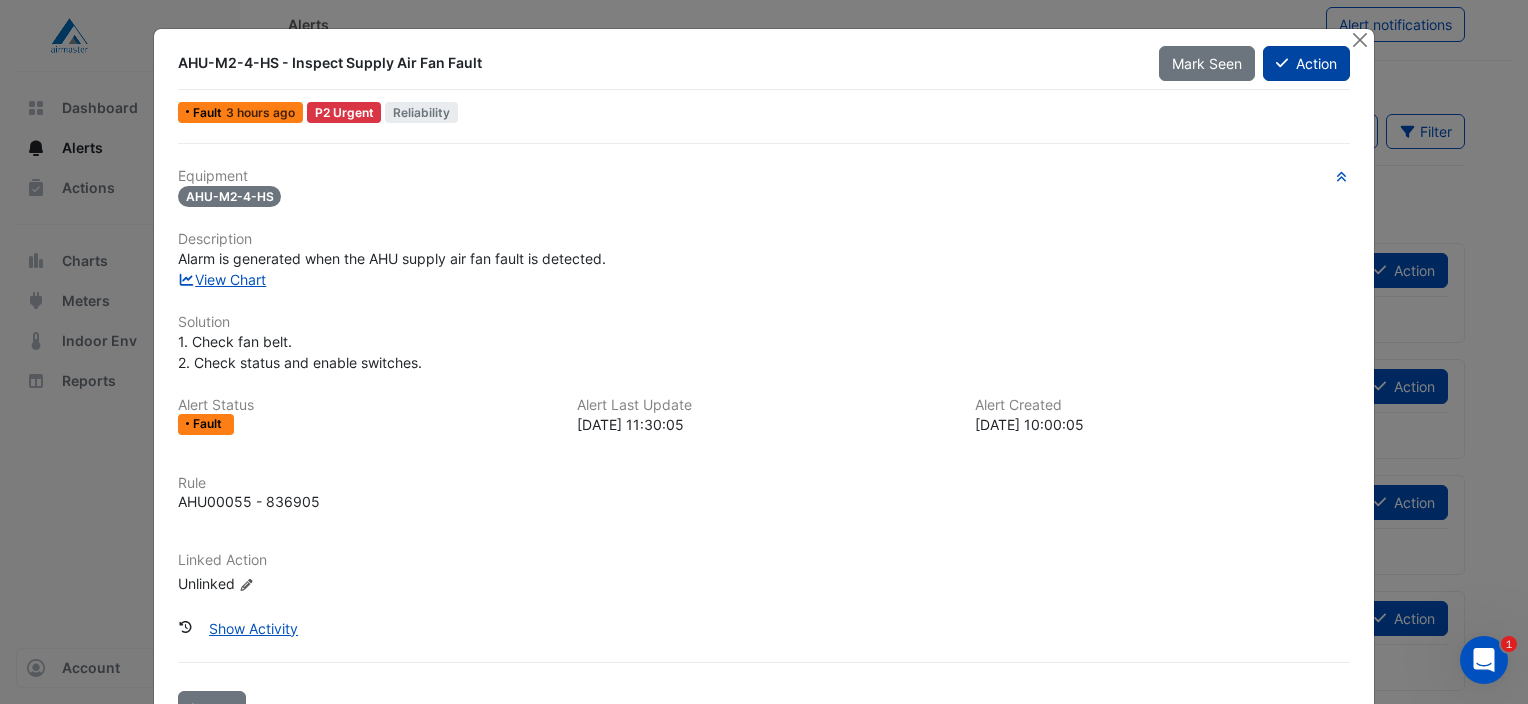 click on "Action" 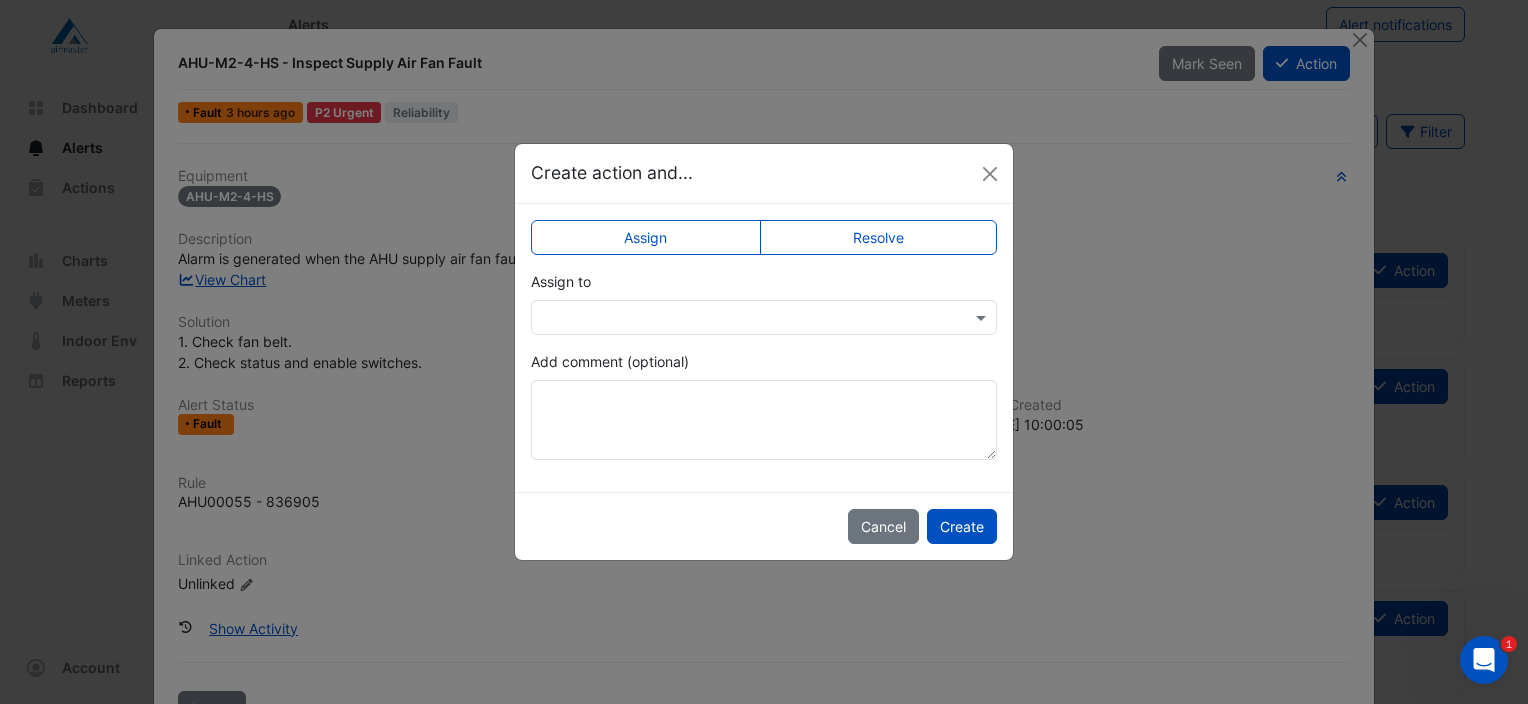 click at bounding box center (744, 318) 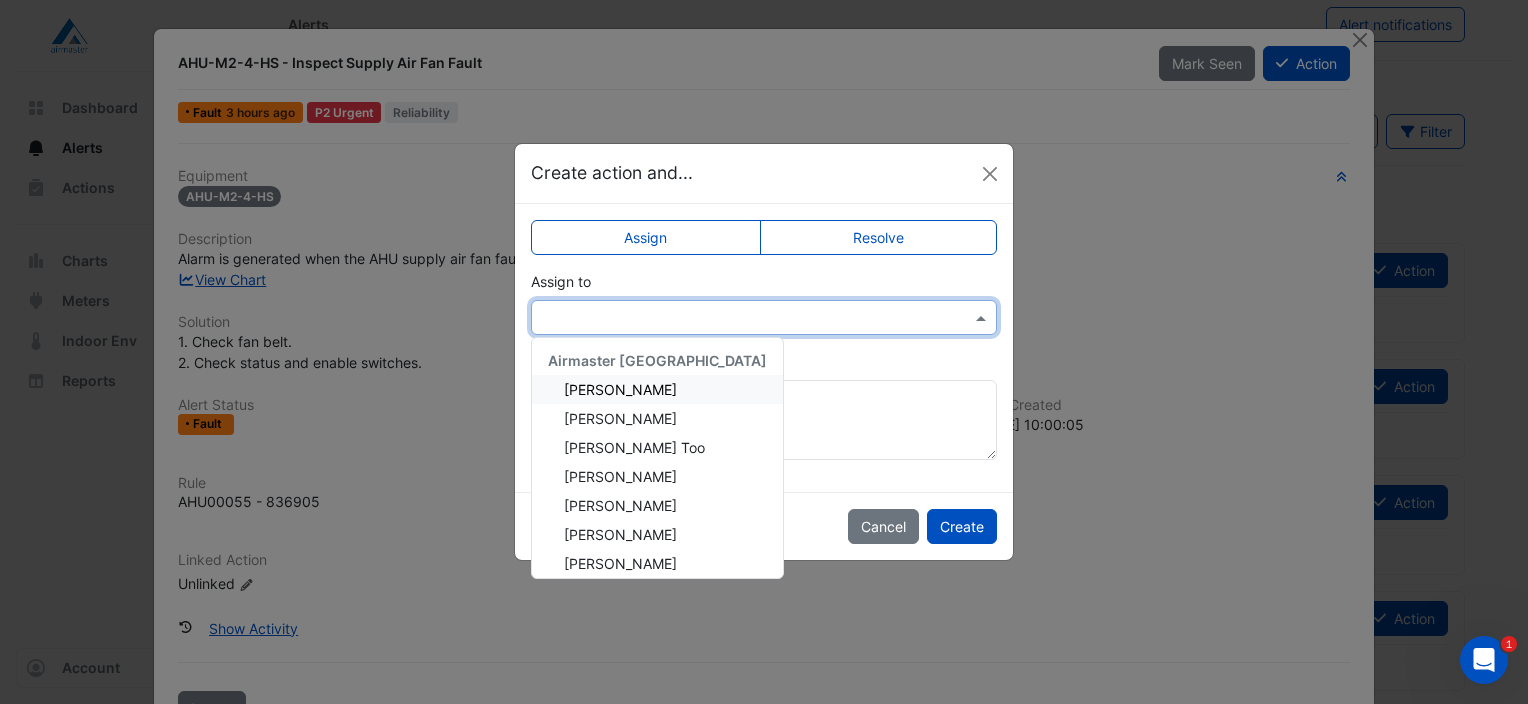 click on "[PERSON_NAME]" at bounding box center (620, 389) 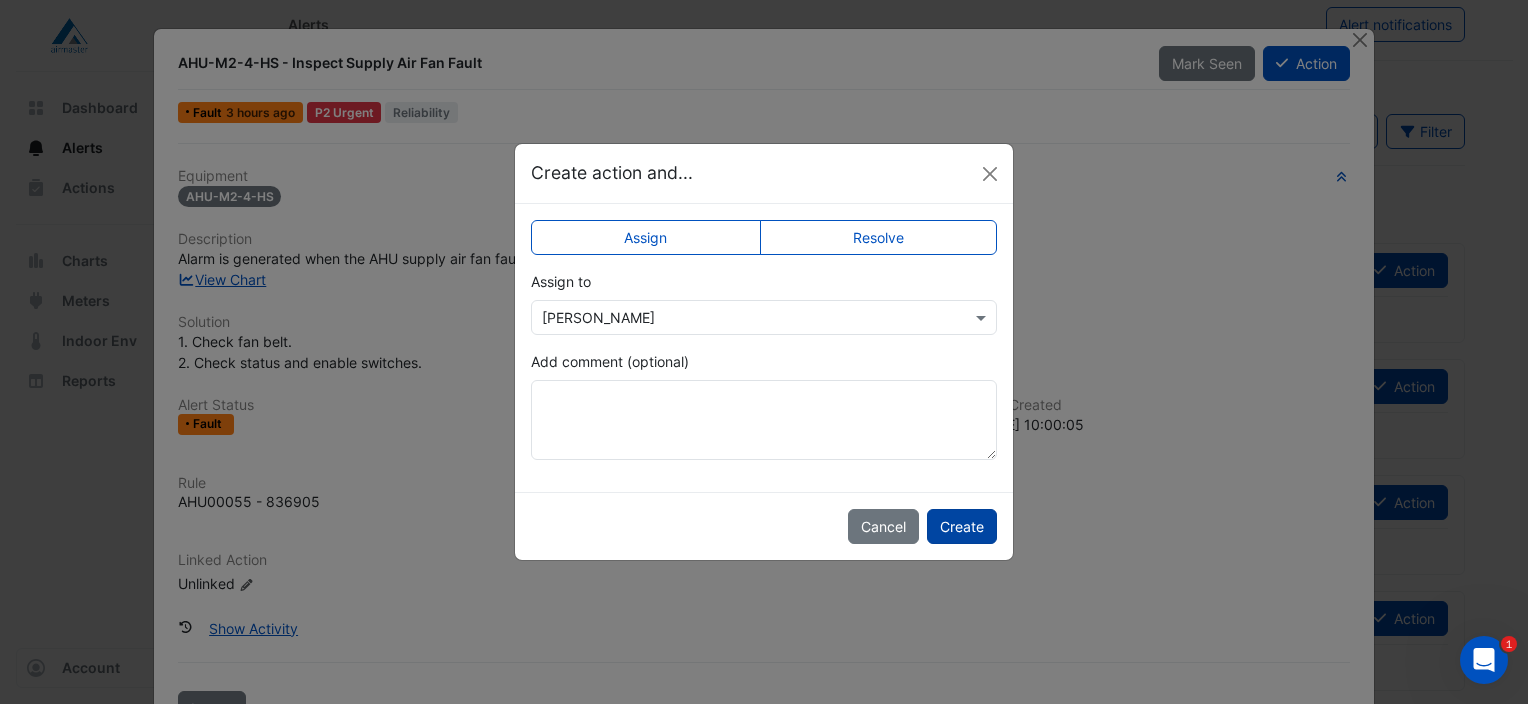 click on "Create" 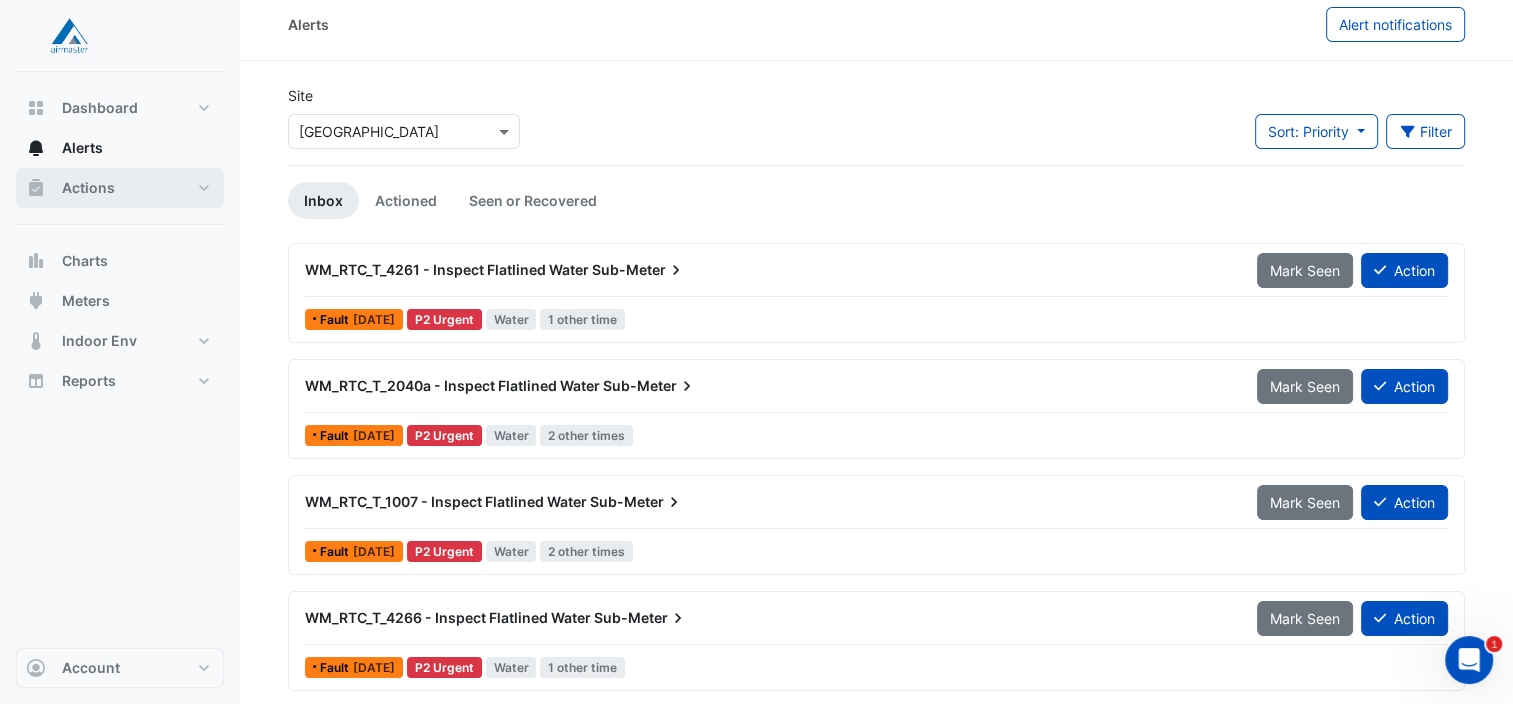 click on "Actions" at bounding box center [88, 188] 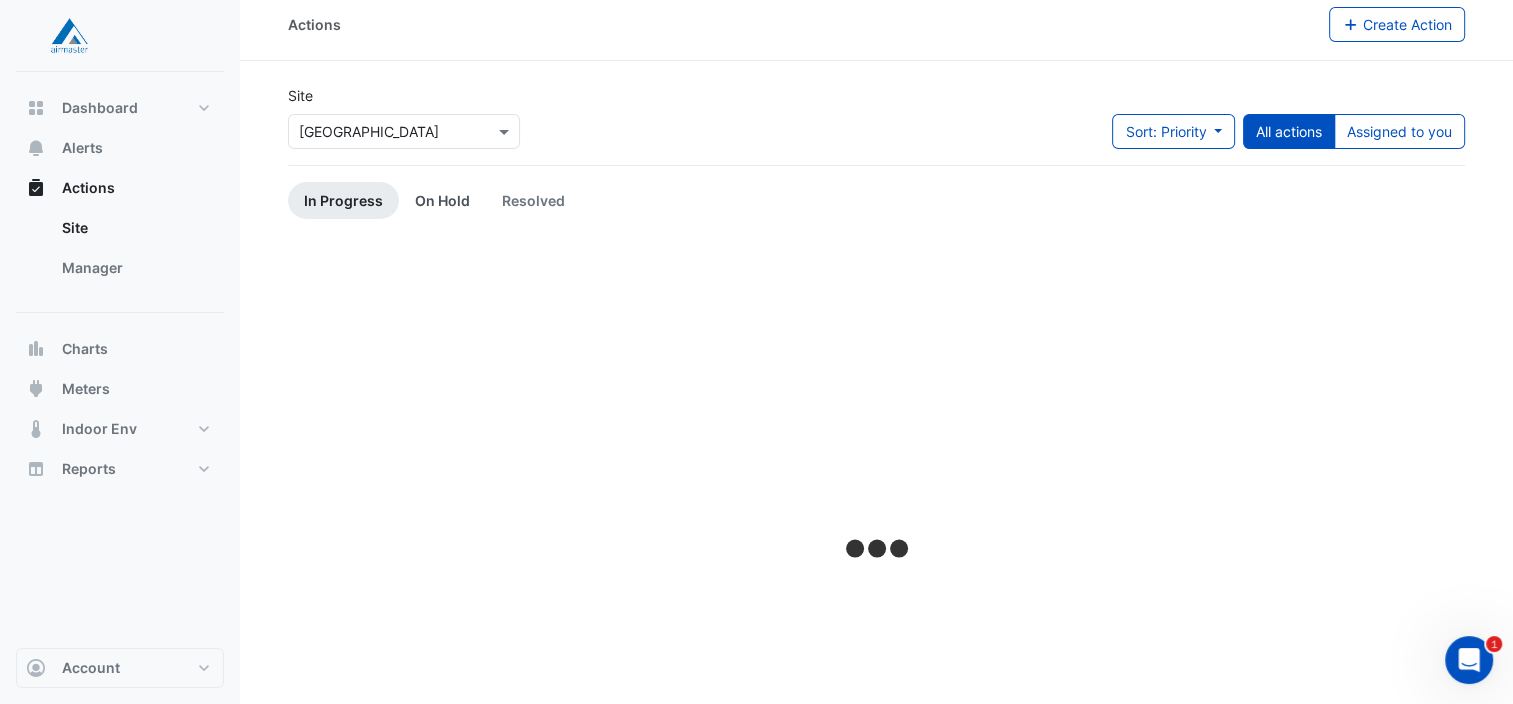 scroll, scrollTop: 0, scrollLeft: 0, axis: both 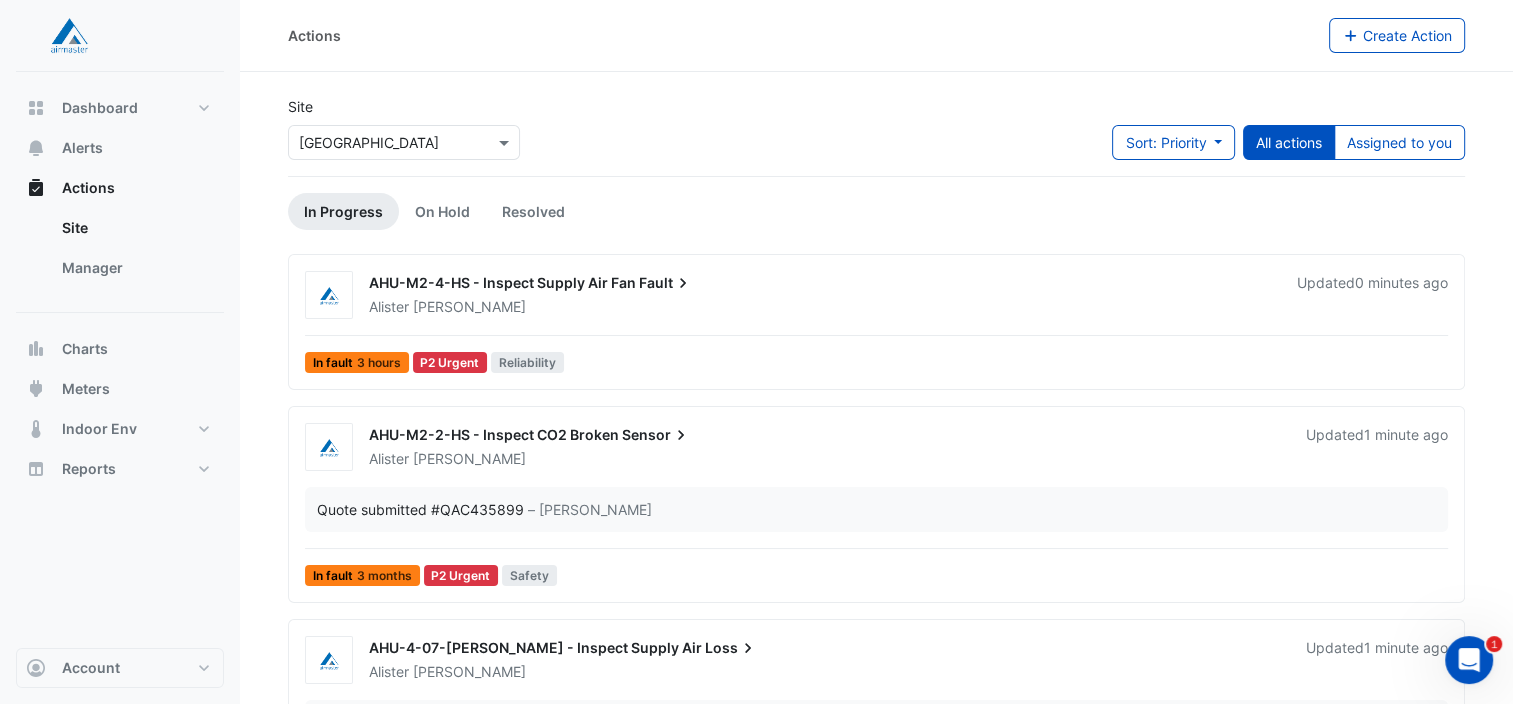 click on "AHU-M2-4-HS - Inspect Supply Air Fan" at bounding box center [502, 282] 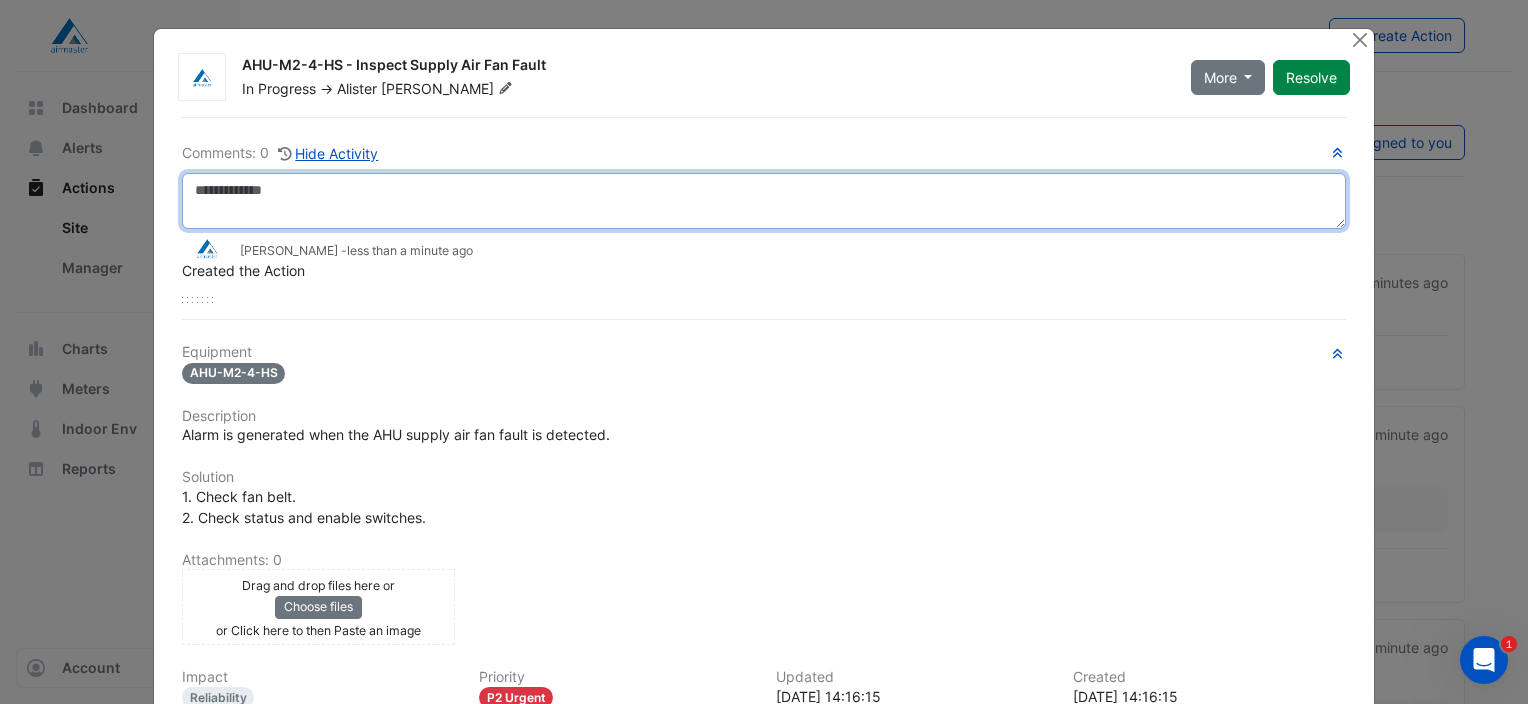 click at bounding box center [764, 201] 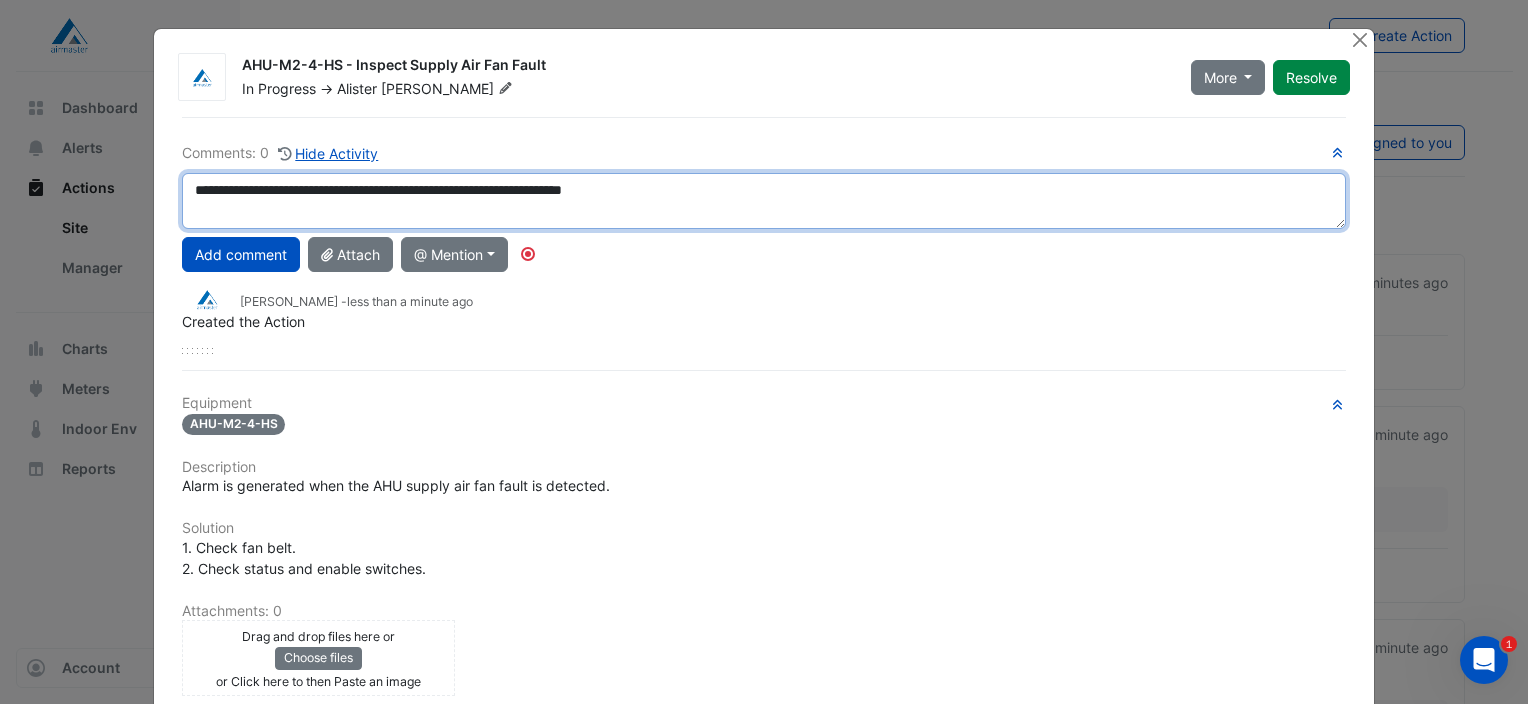 click on "**********" at bounding box center [764, 201] 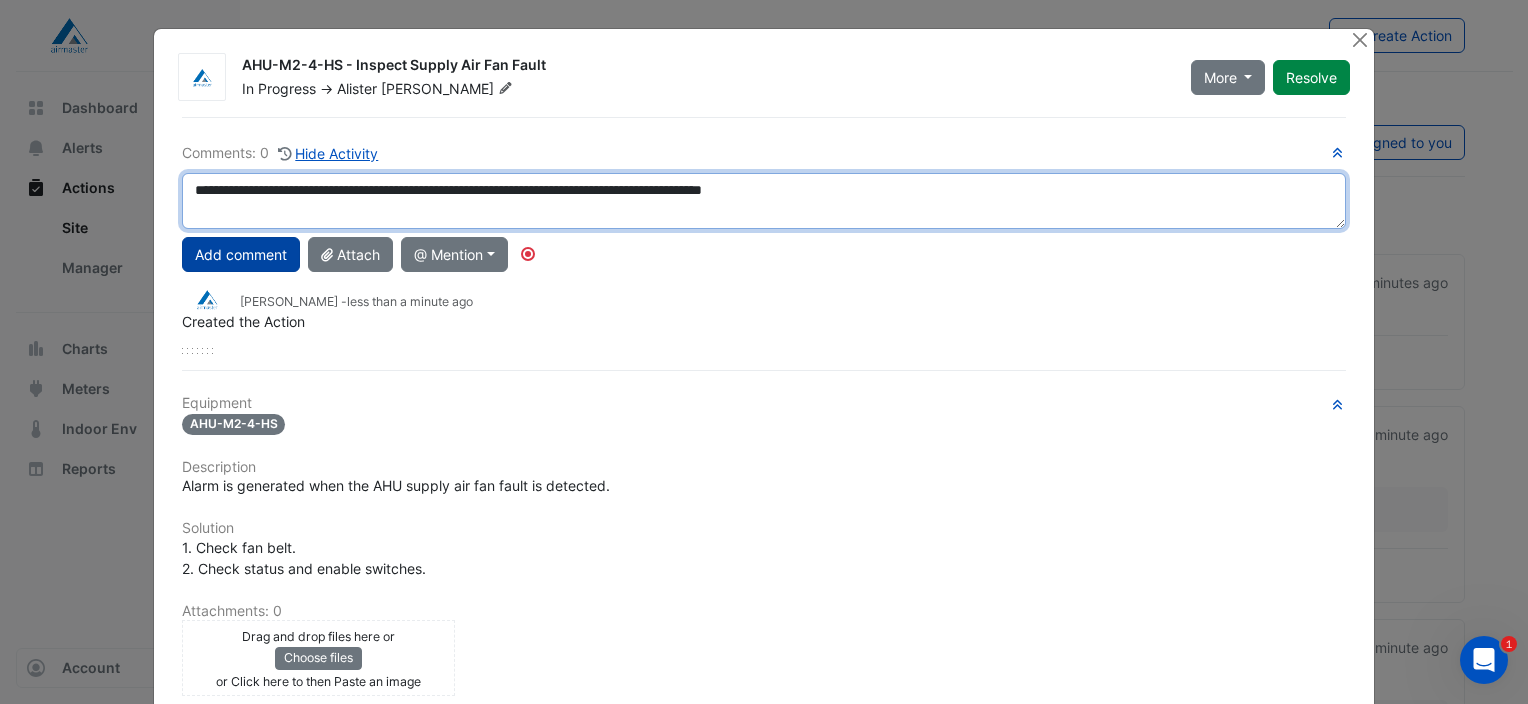 type on "**********" 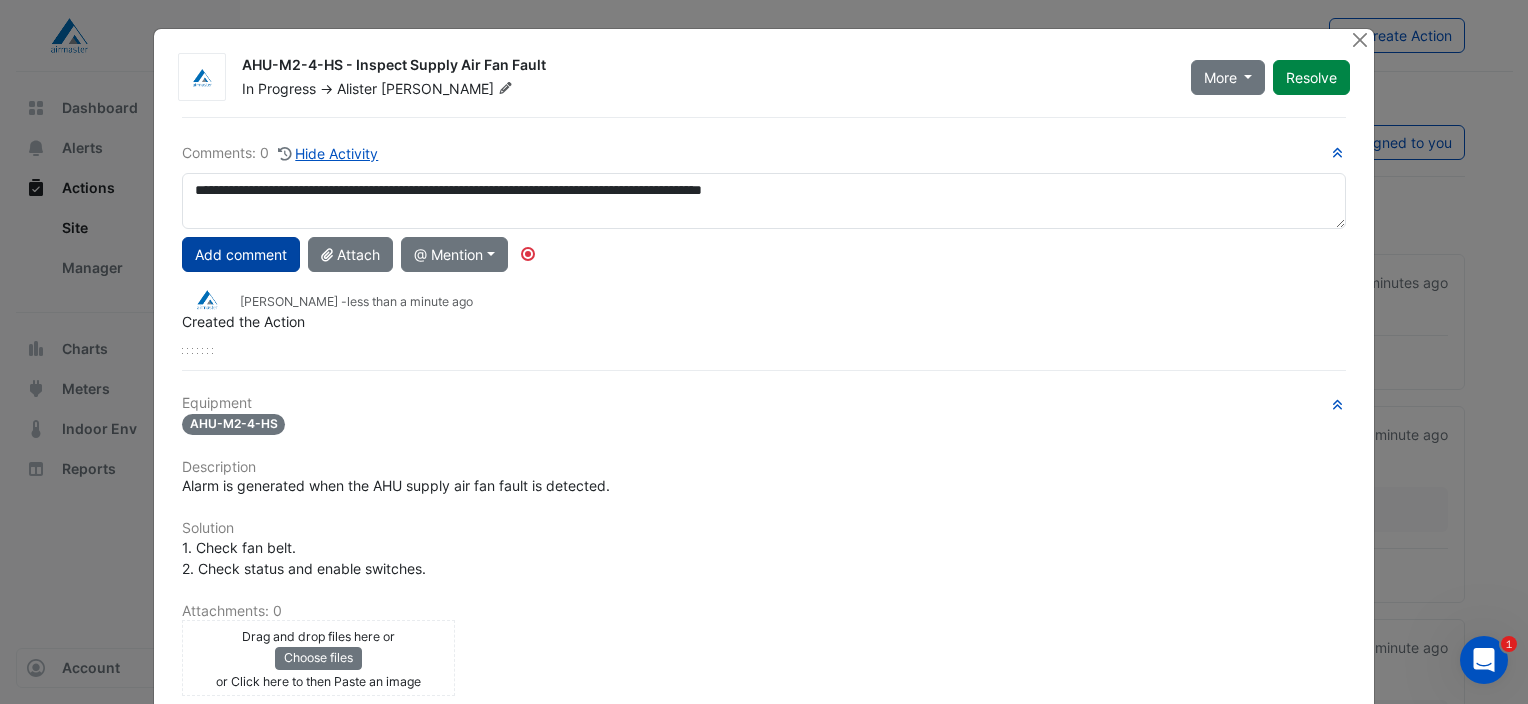 click on "Add comment" 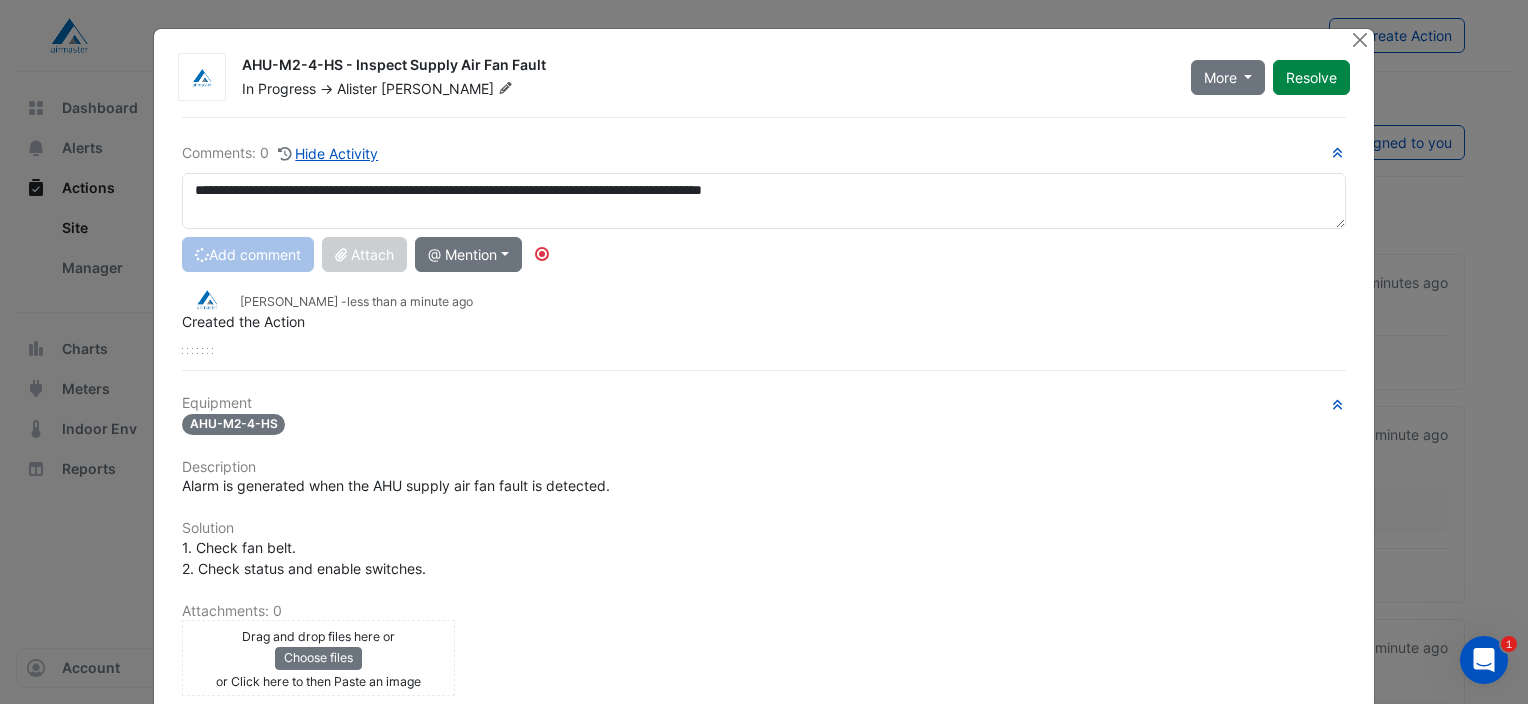 type 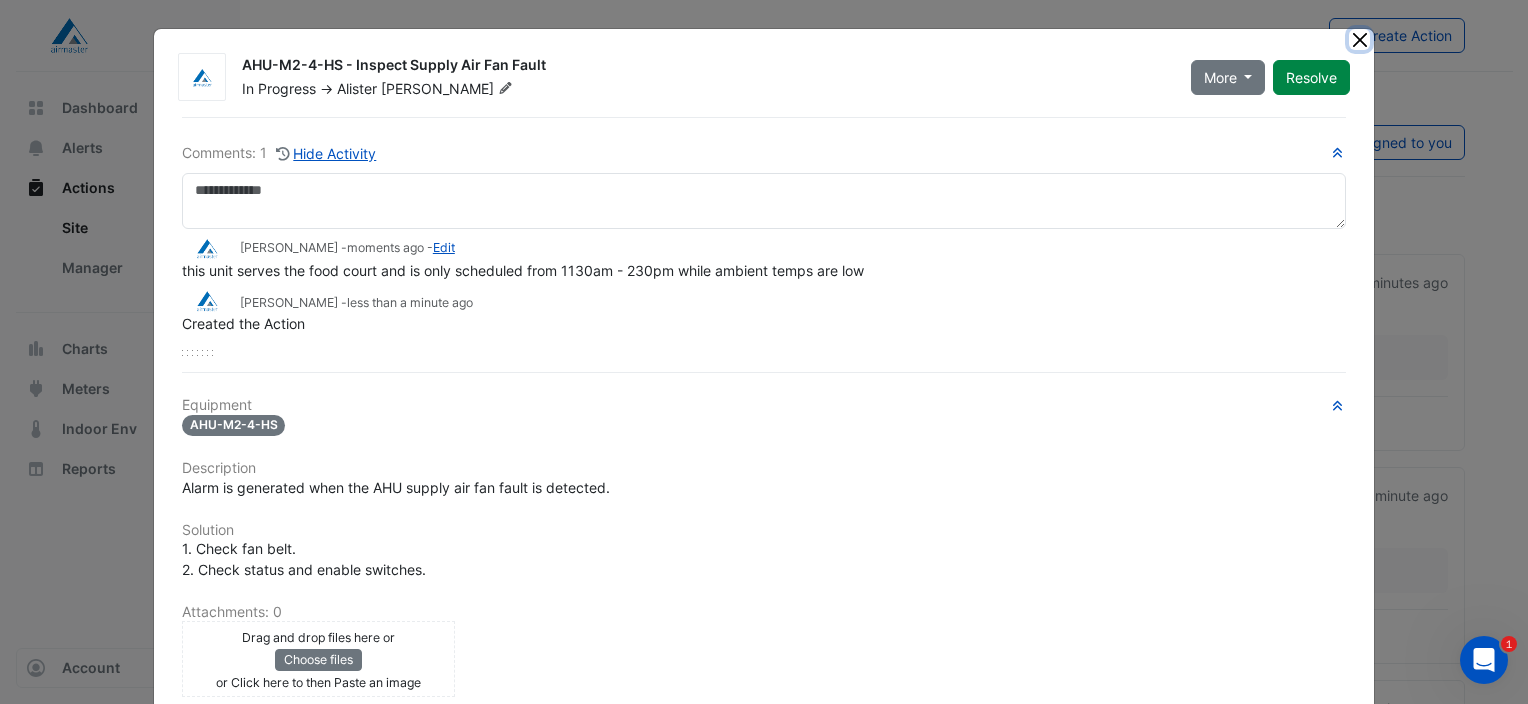 click 